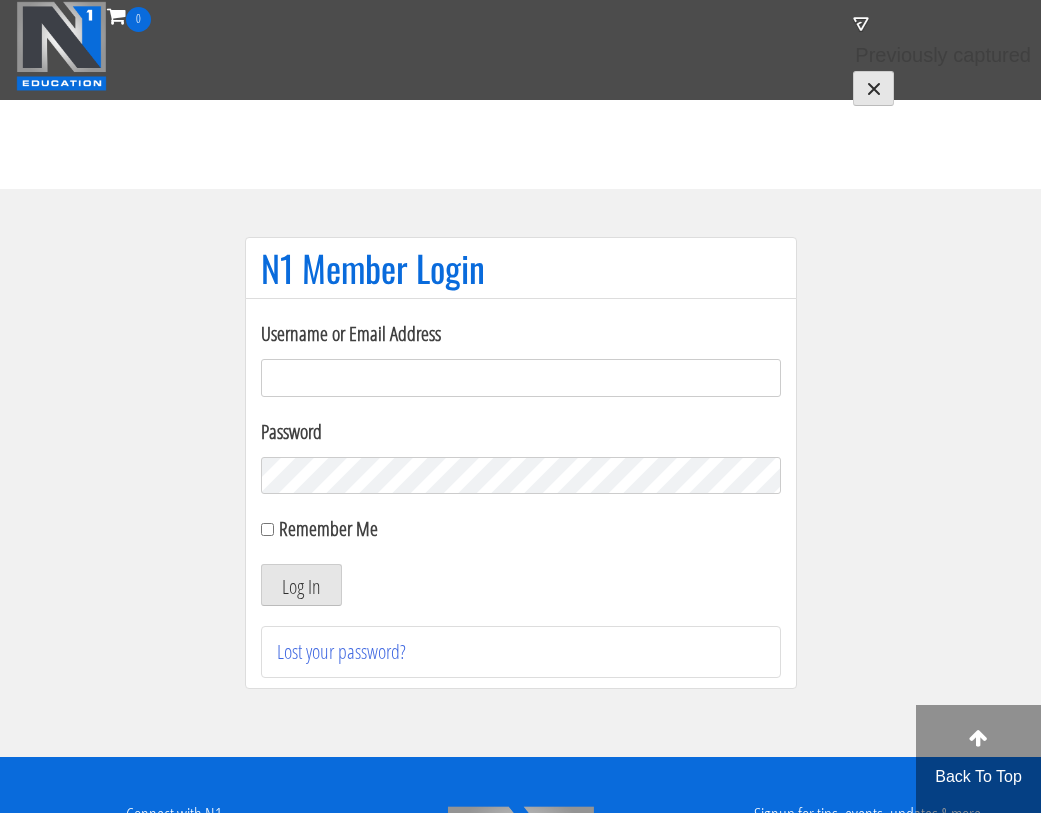 scroll, scrollTop: 0, scrollLeft: 0, axis: both 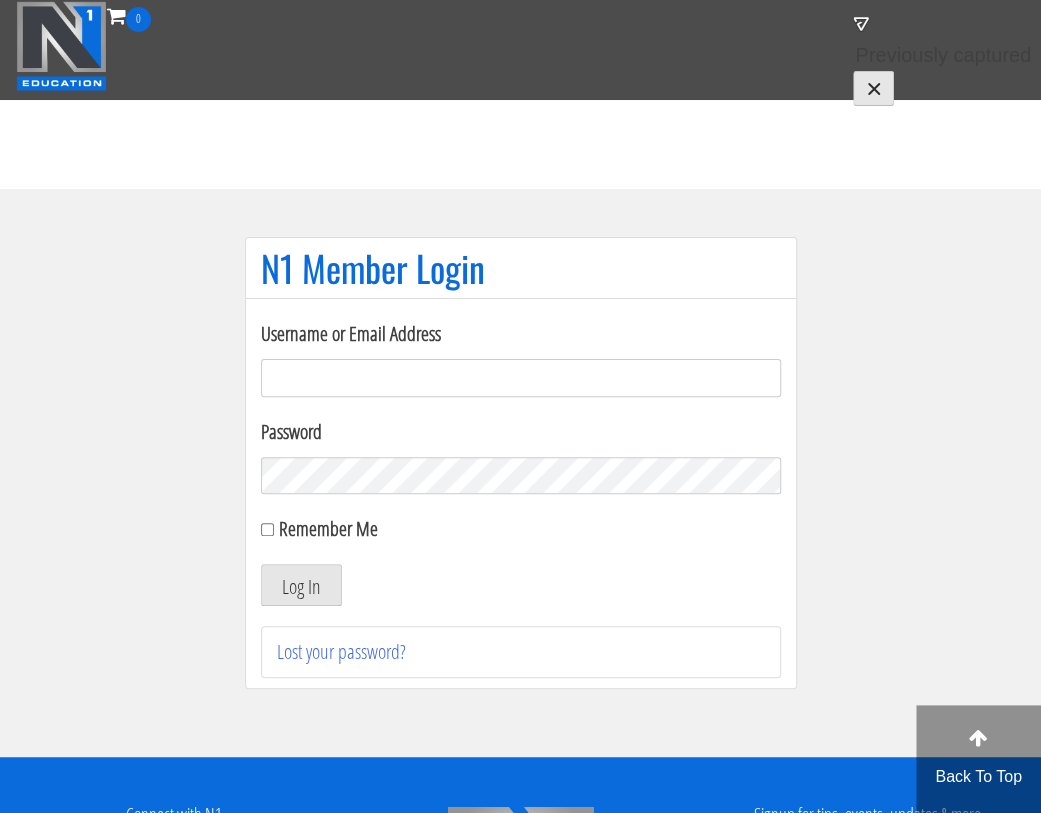 type on "[EMAIL]" 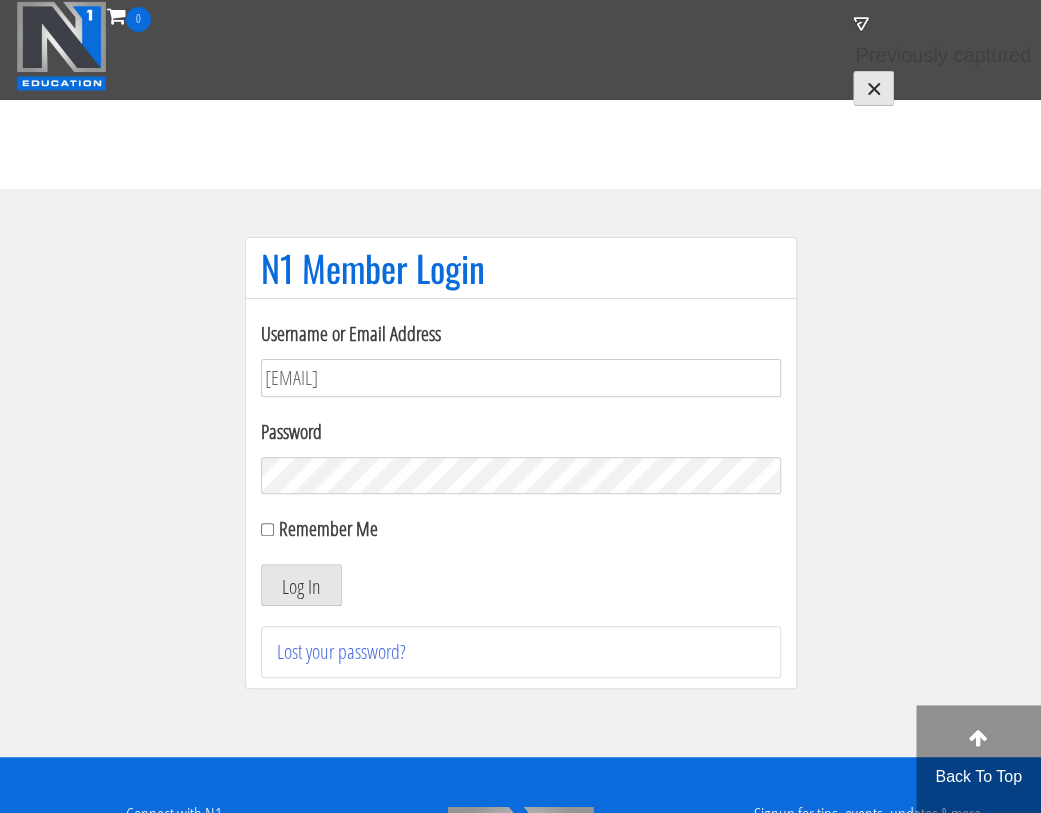 click on "Remember Me" at bounding box center [328, 528] 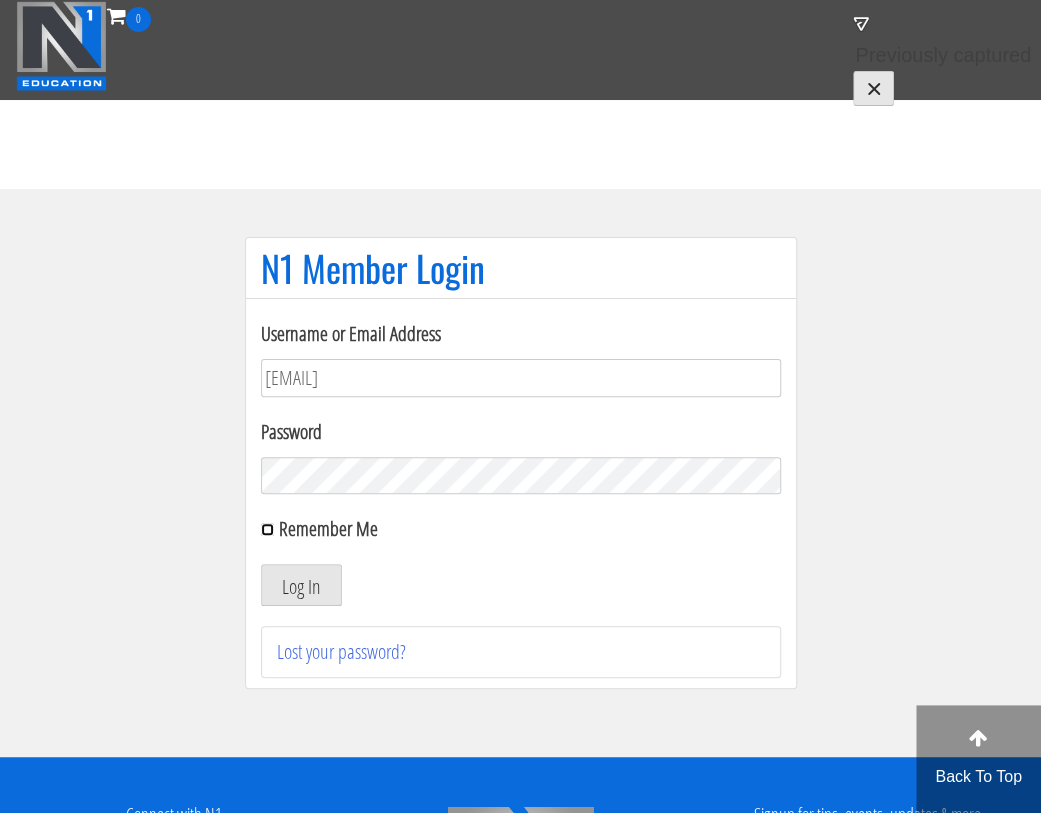 click on "Remember Me" at bounding box center (267, 529) 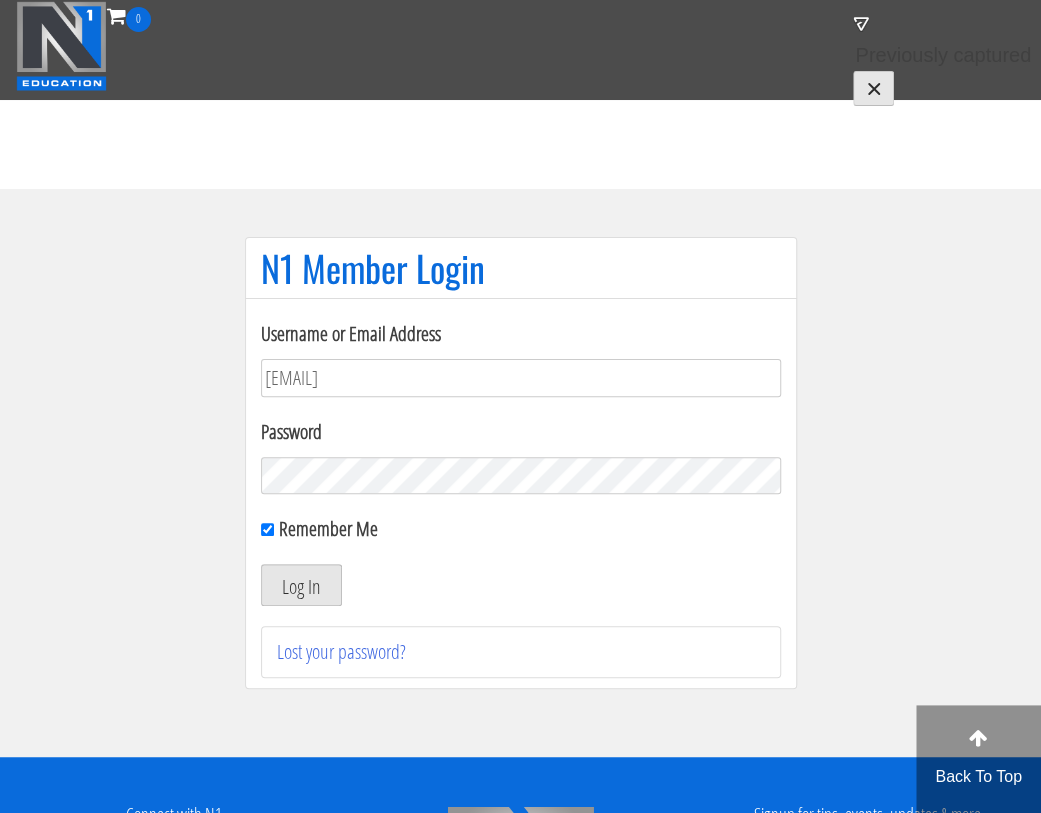 click on "Log In" at bounding box center (301, 585) 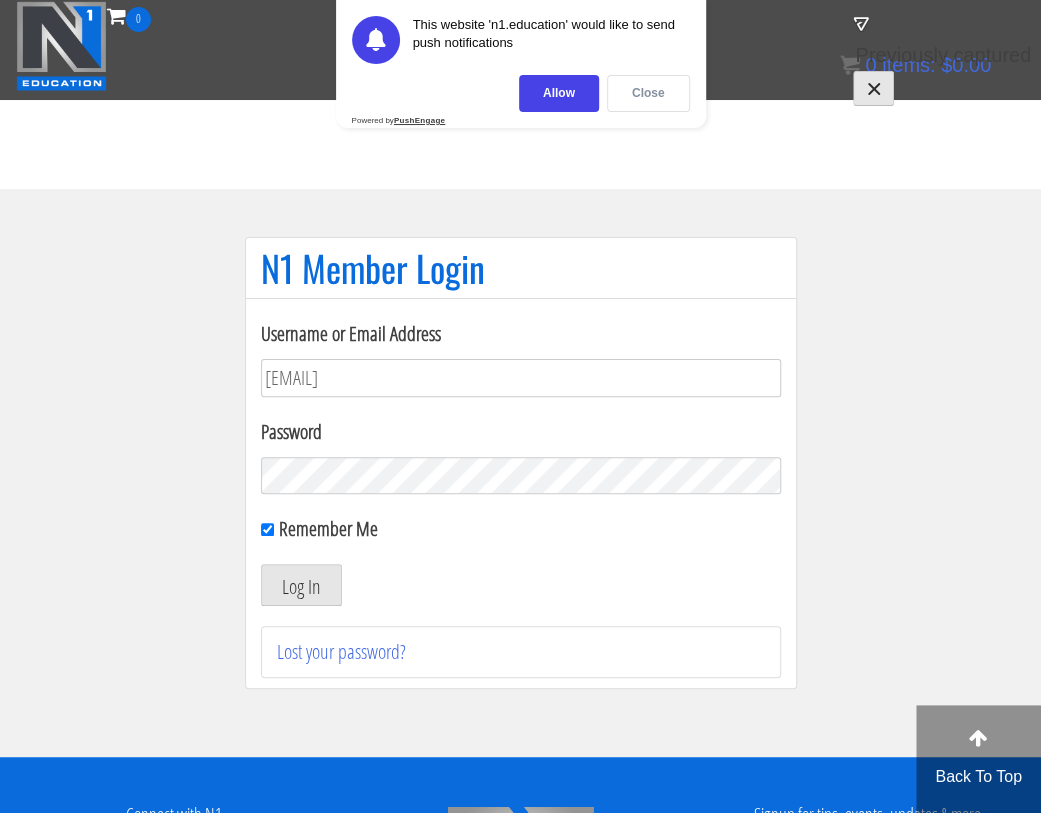 click on "Close" at bounding box center (648, 93) 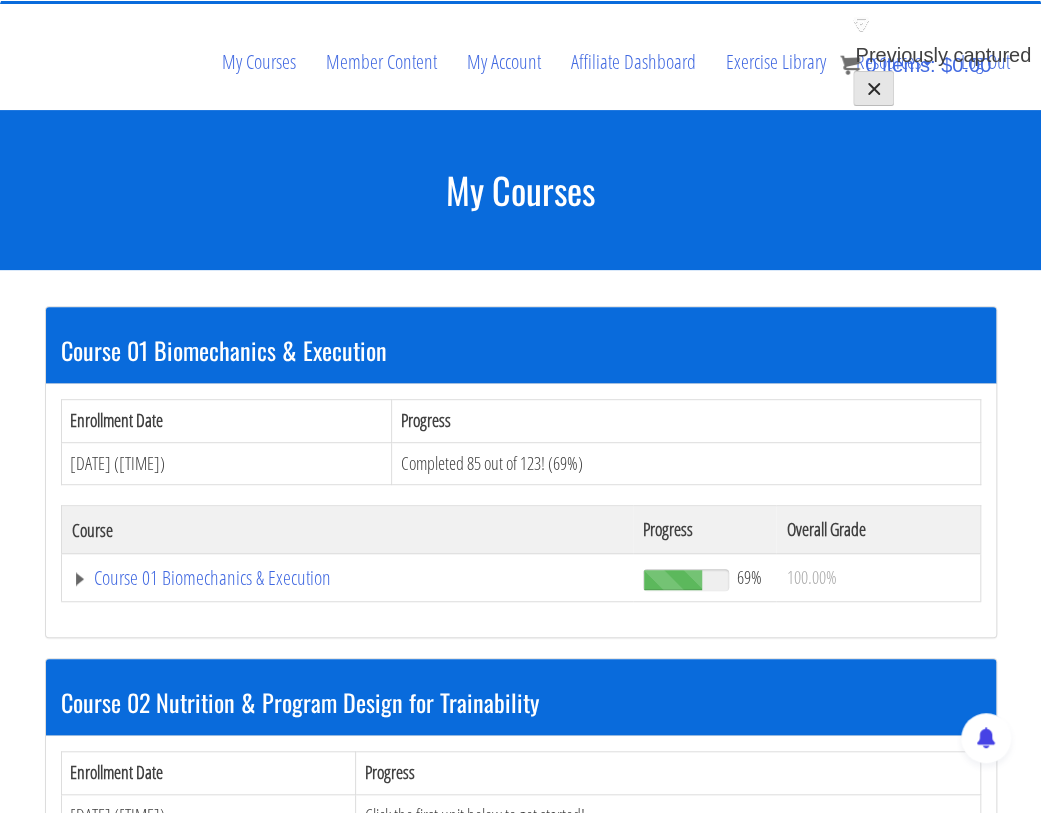 scroll, scrollTop: 209, scrollLeft: 0, axis: vertical 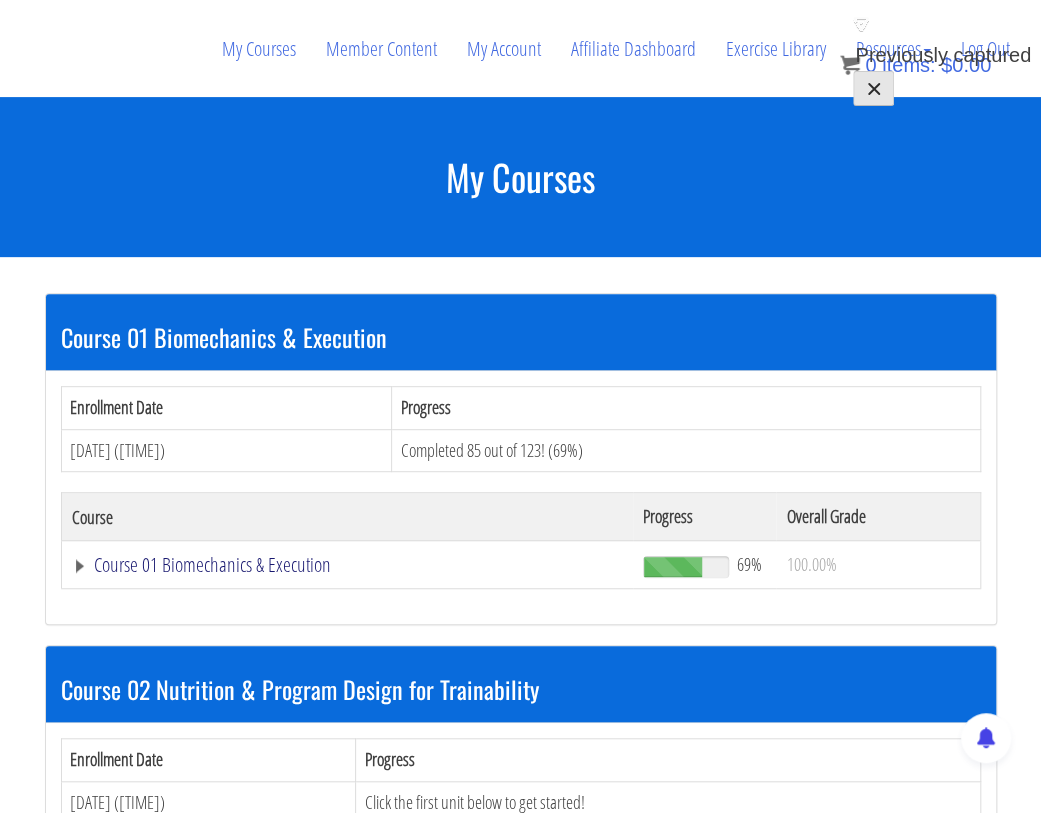 click on "Course 01 Biomechanics & Execution" at bounding box center [348, 565] 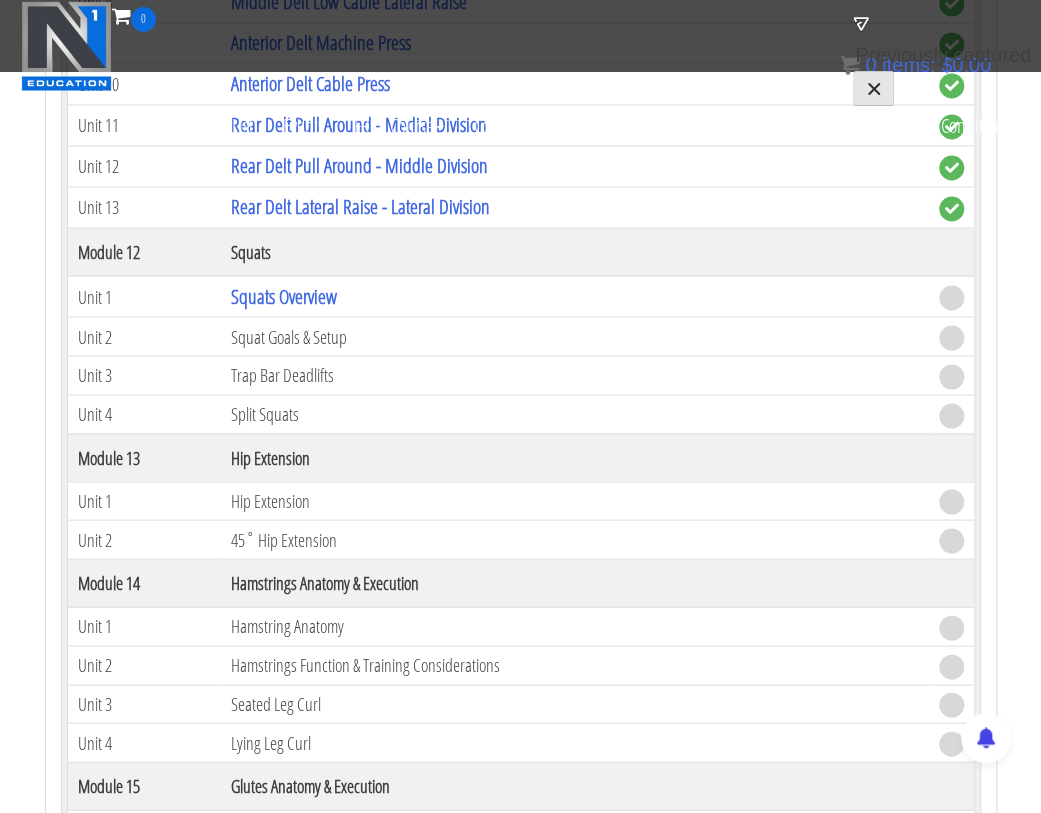 scroll, scrollTop: 4461, scrollLeft: 0, axis: vertical 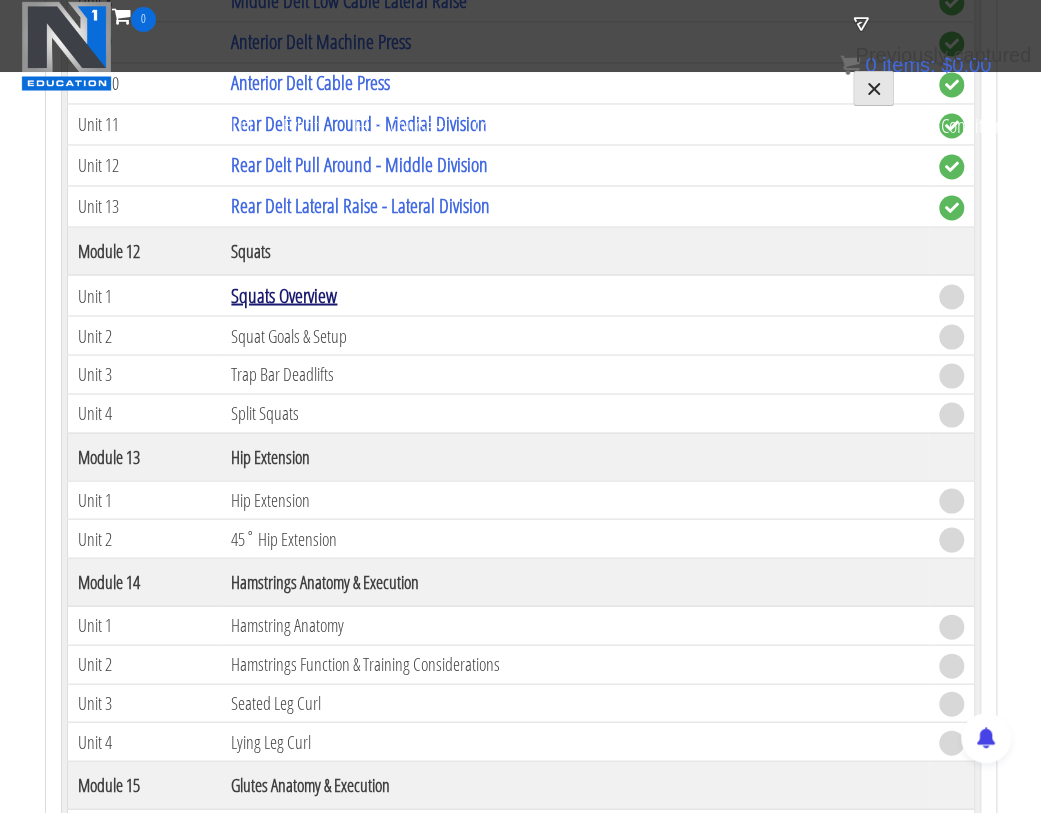 click on "Squats Overview" at bounding box center (284, 294) 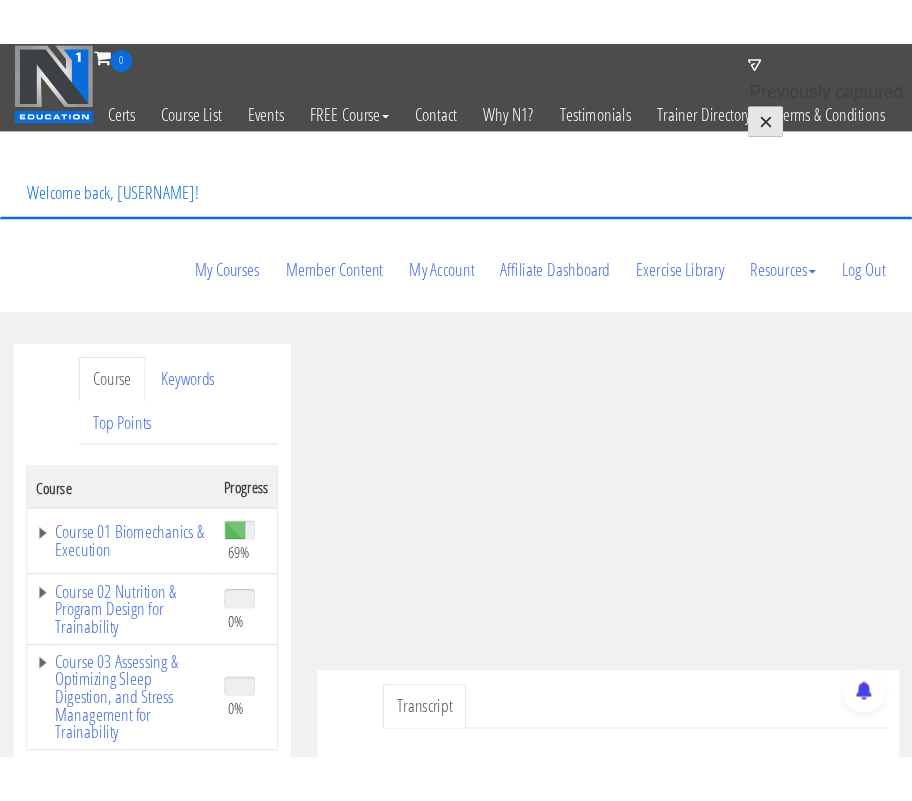 scroll, scrollTop: 0, scrollLeft: 0, axis: both 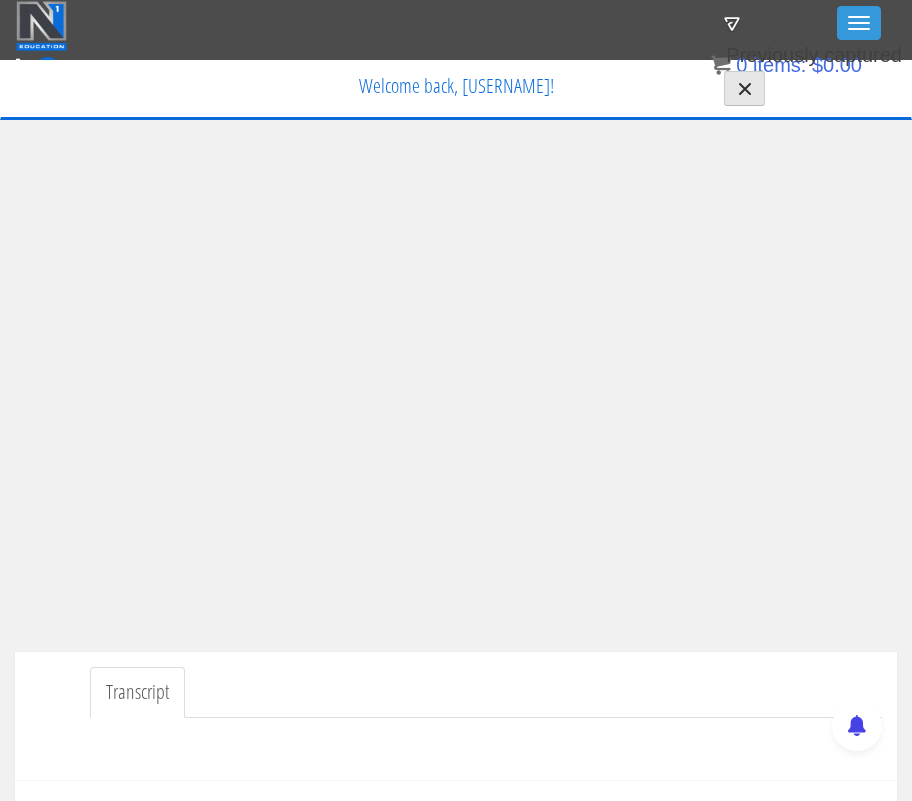 click on "Transcript" at bounding box center [486, 692] 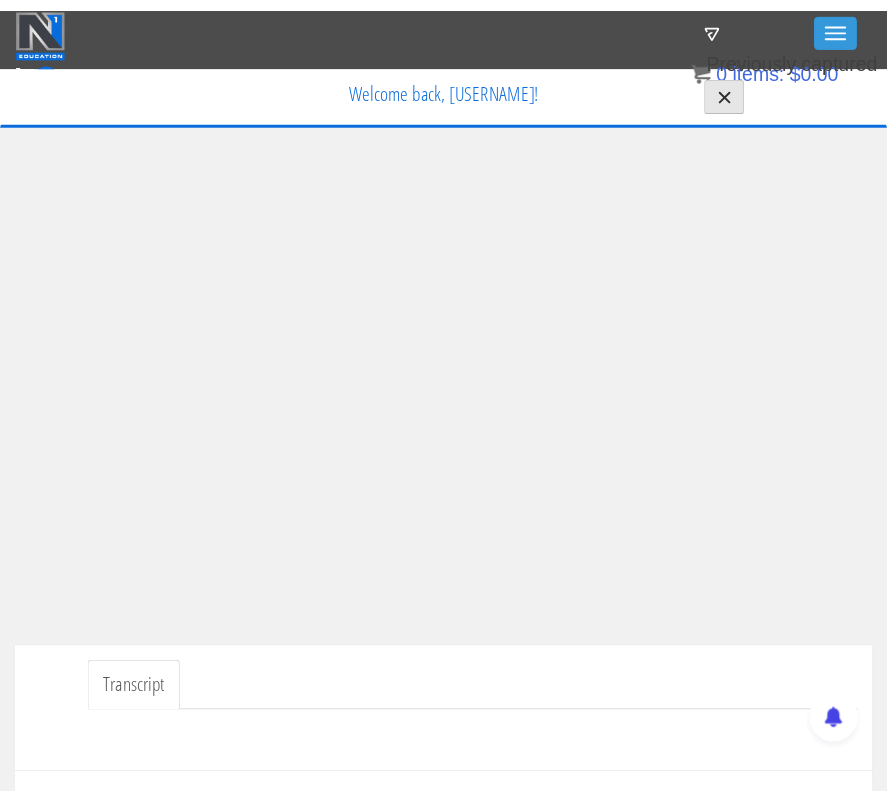 scroll, scrollTop: 0, scrollLeft: 0, axis: both 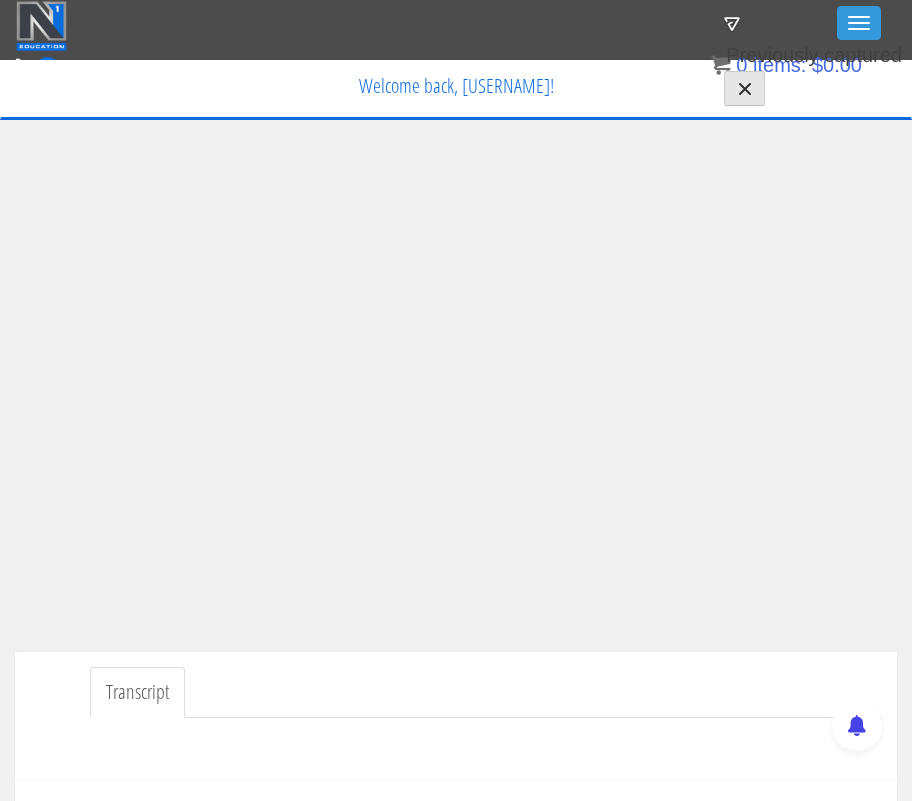 click on "Transcript" at bounding box center [456, 716] 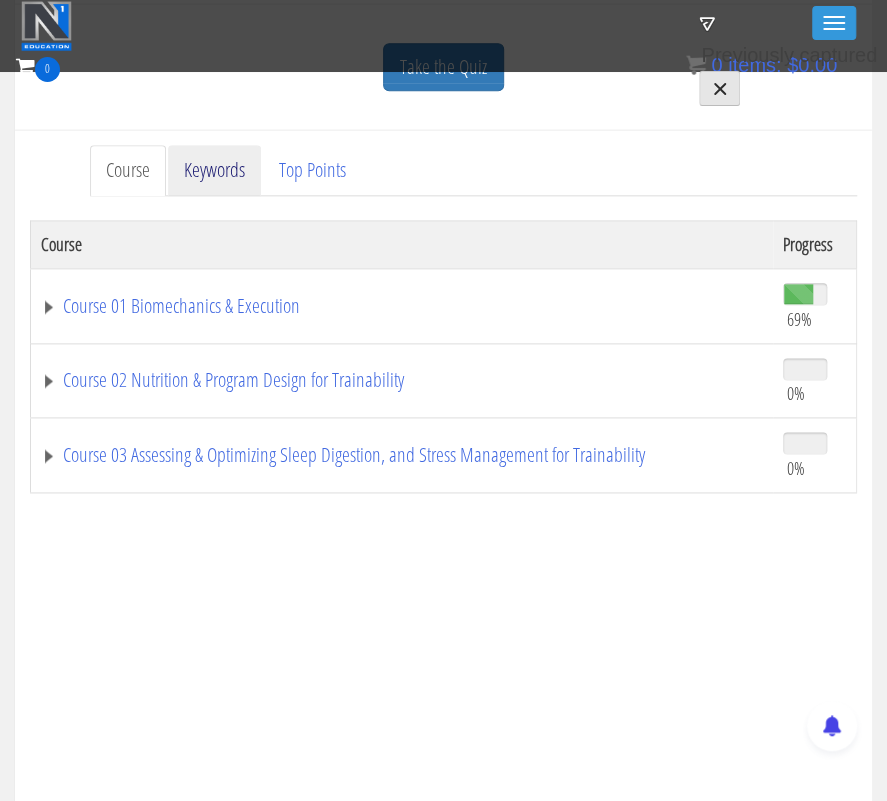 scroll, scrollTop: 708, scrollLeft: 0, axis: vertical 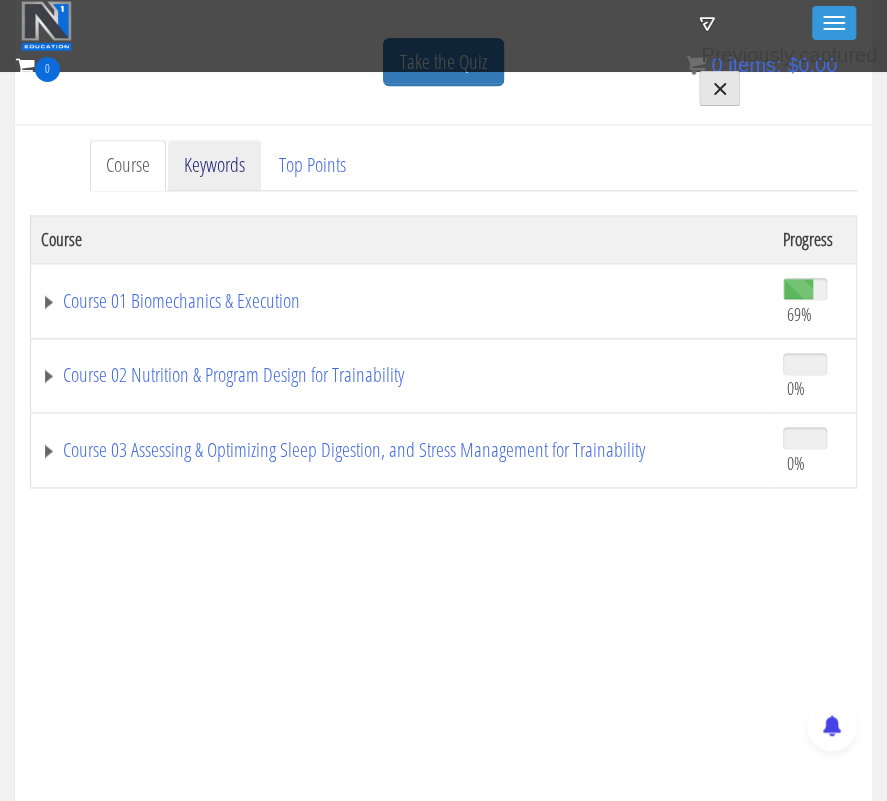 click on "Keywords" at bounding box center (214, 165) 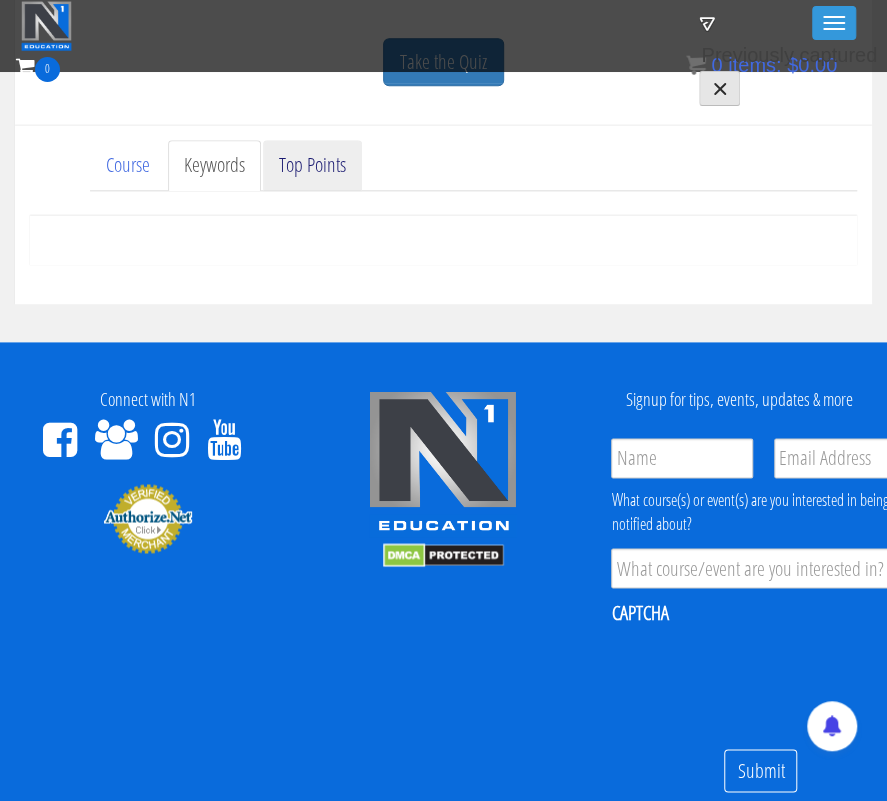 click on "Top Points" at bounding box center [312, 165] 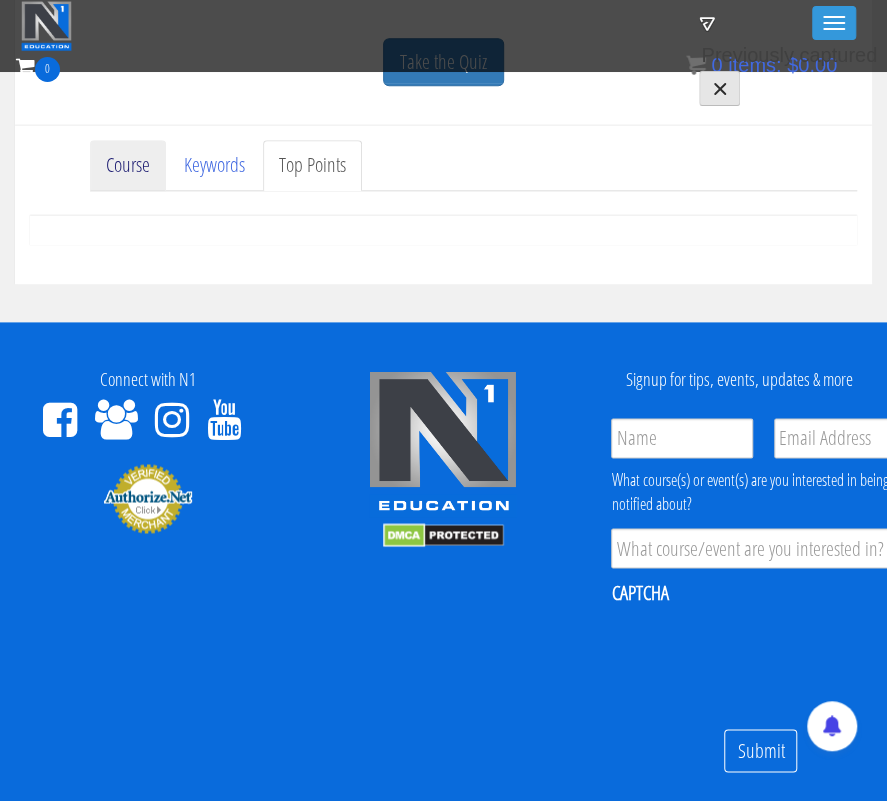 click on "Course" at bounding box center [128, 165] 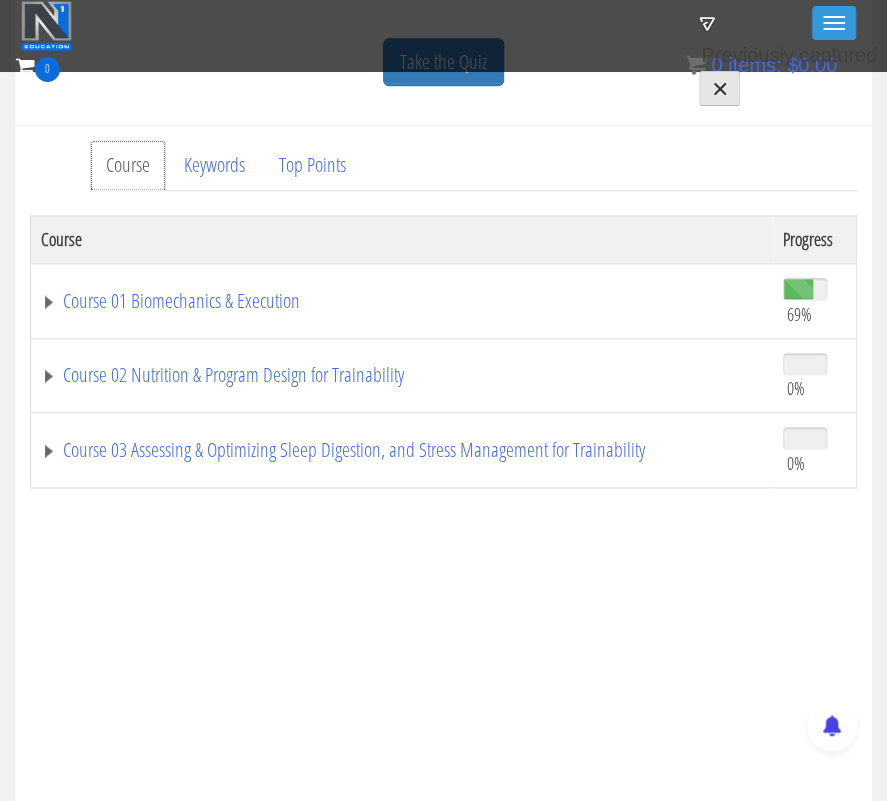 scroll, scrollTop: 0, scrollLeft: 0, axis: both 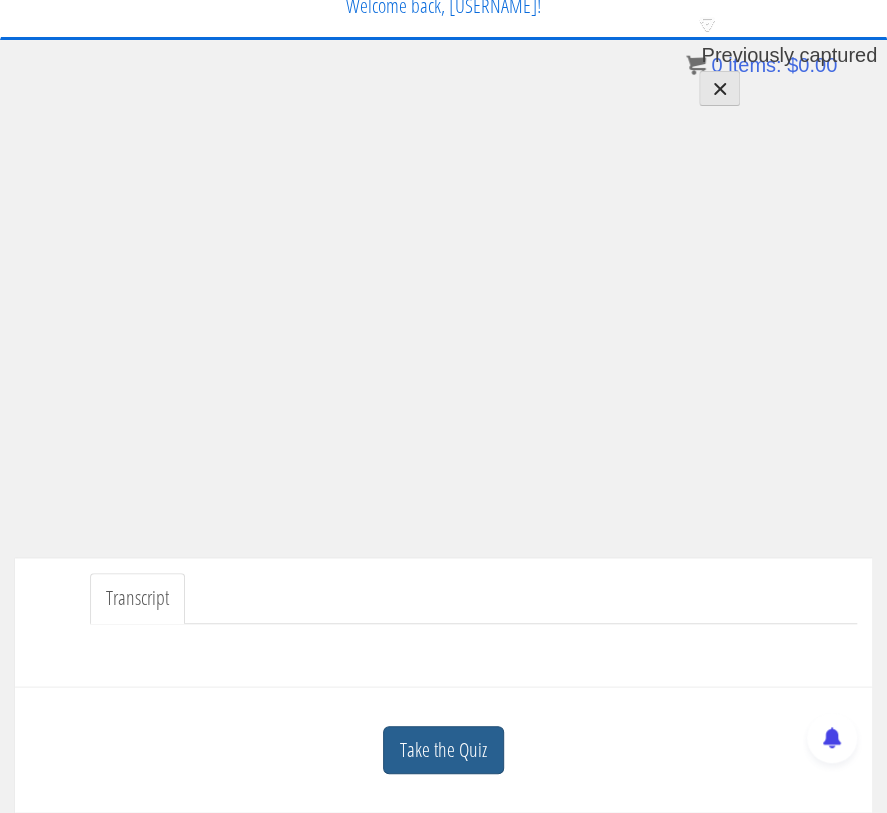click on "Take the Quiz" at bounding box center (443, 750) 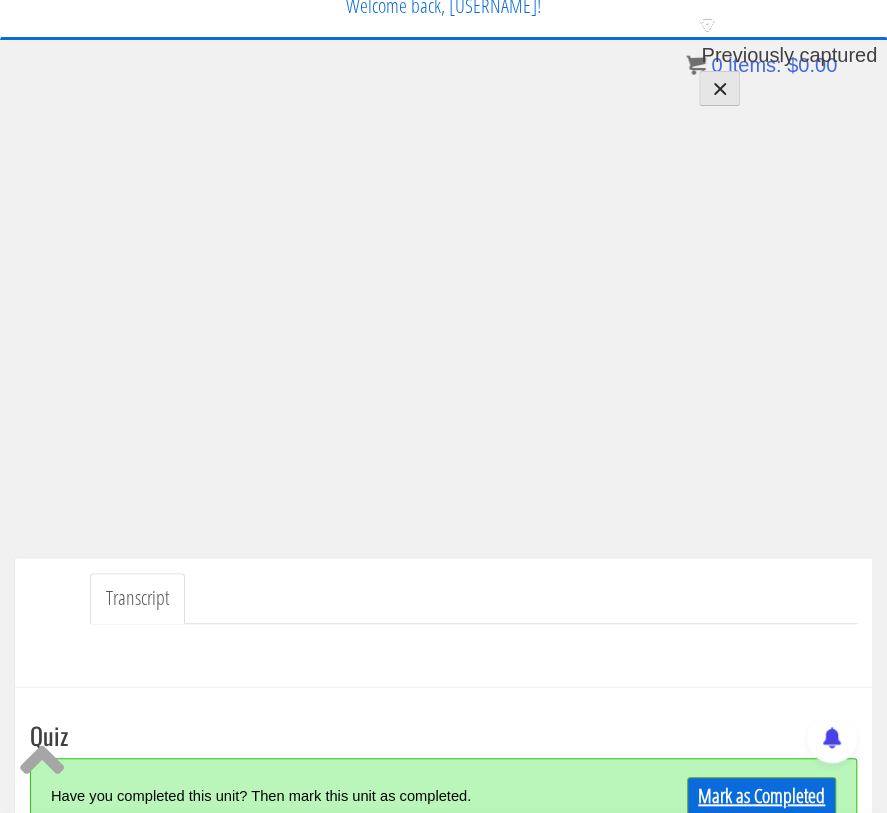 click on "Mark as Completed" at bounding box center (761, 796) 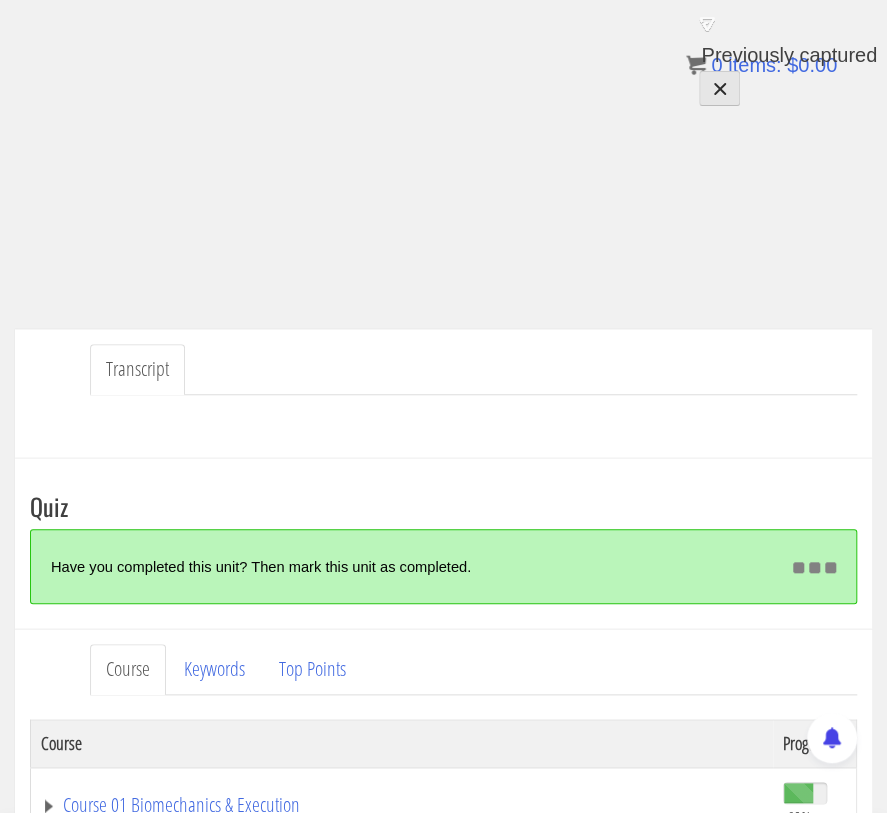 scroll, scrollTop: 406, scrollLeft: 0, axis: vertical 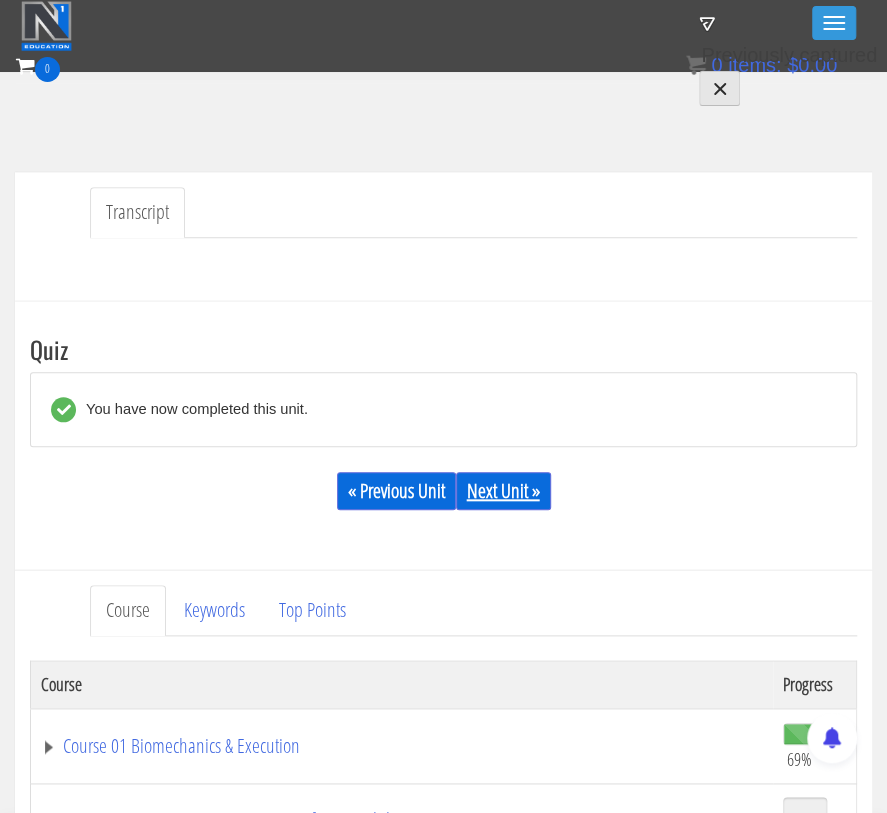 click on "Next Unit »" at bounding box center (503, 491) 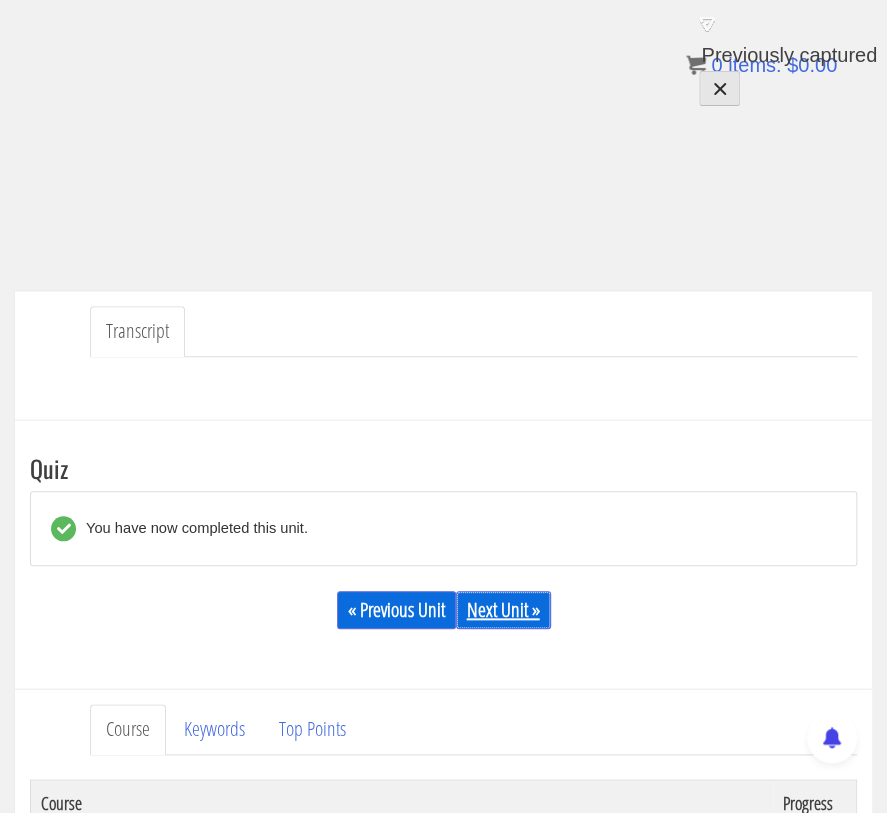 scroll, scrollTop: 348, scrollLeft: 0, axis: vertical 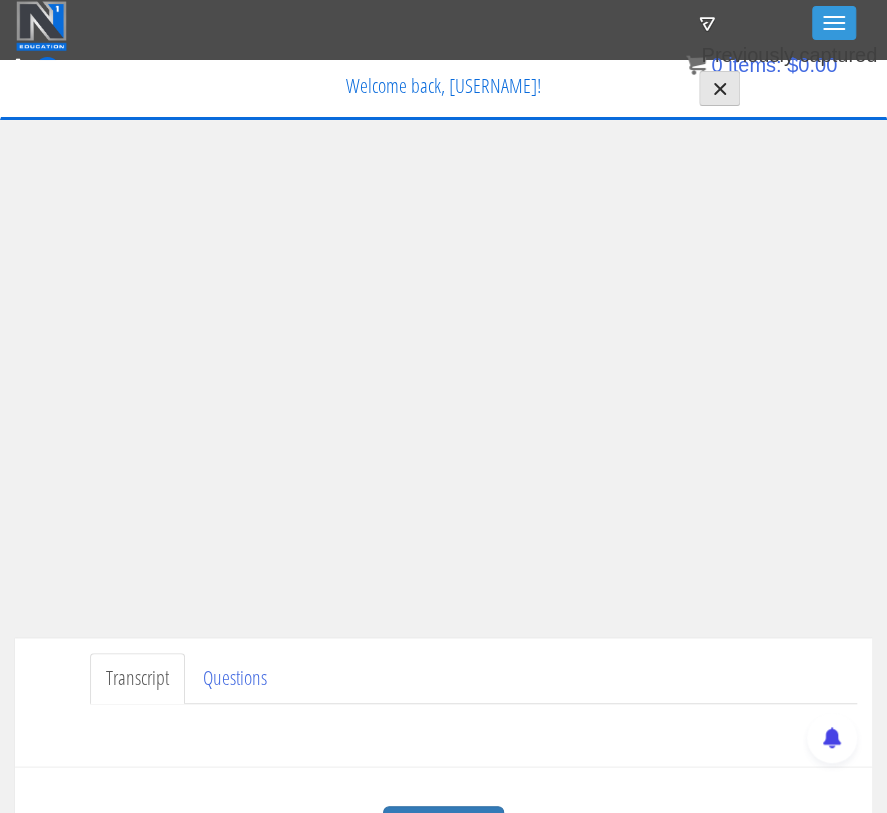 click on "Transcript
Questions" at bounding box center (473, 678) 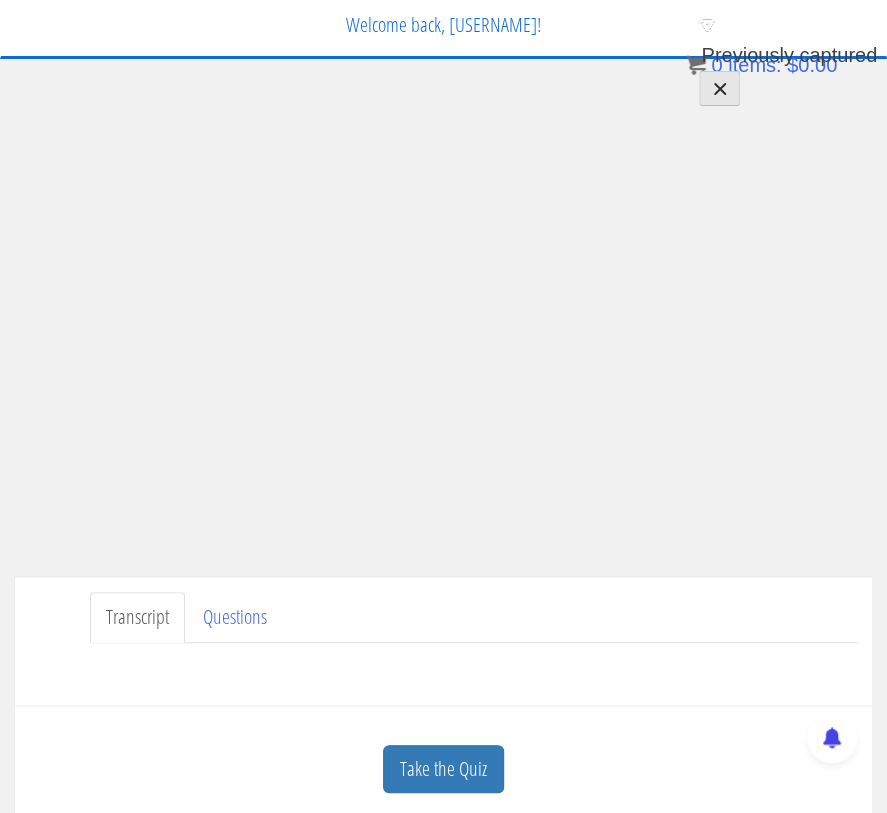 scroll, scrollTop: 64, scrollLeft: 0, axis: vertical 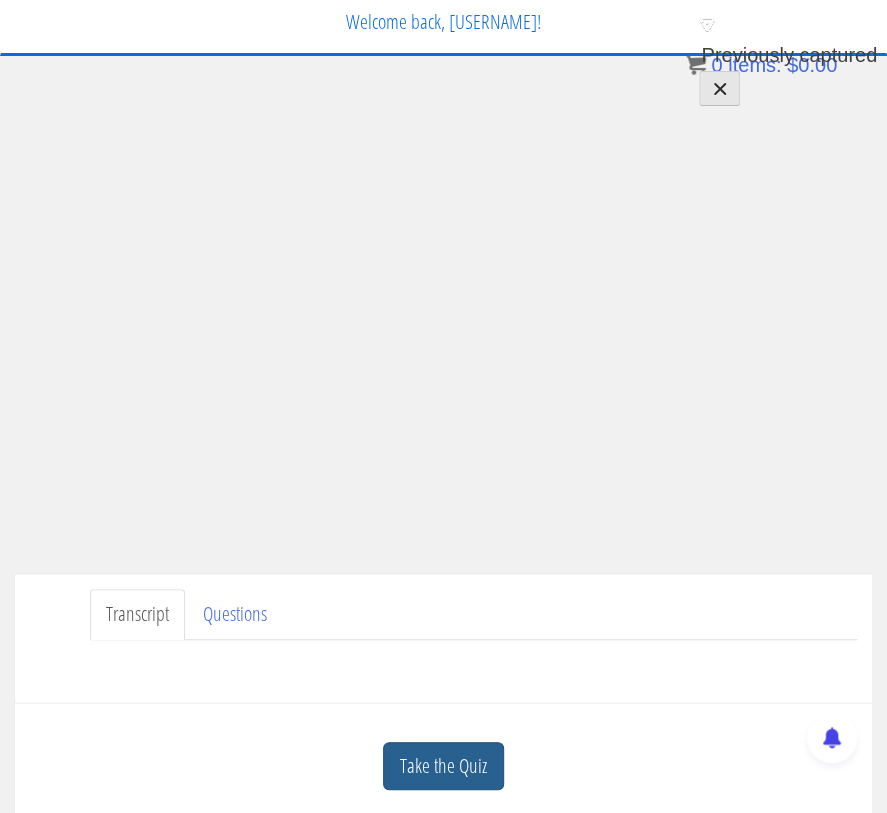 click on "Take the Quiz" at bounding box center [443, 766] 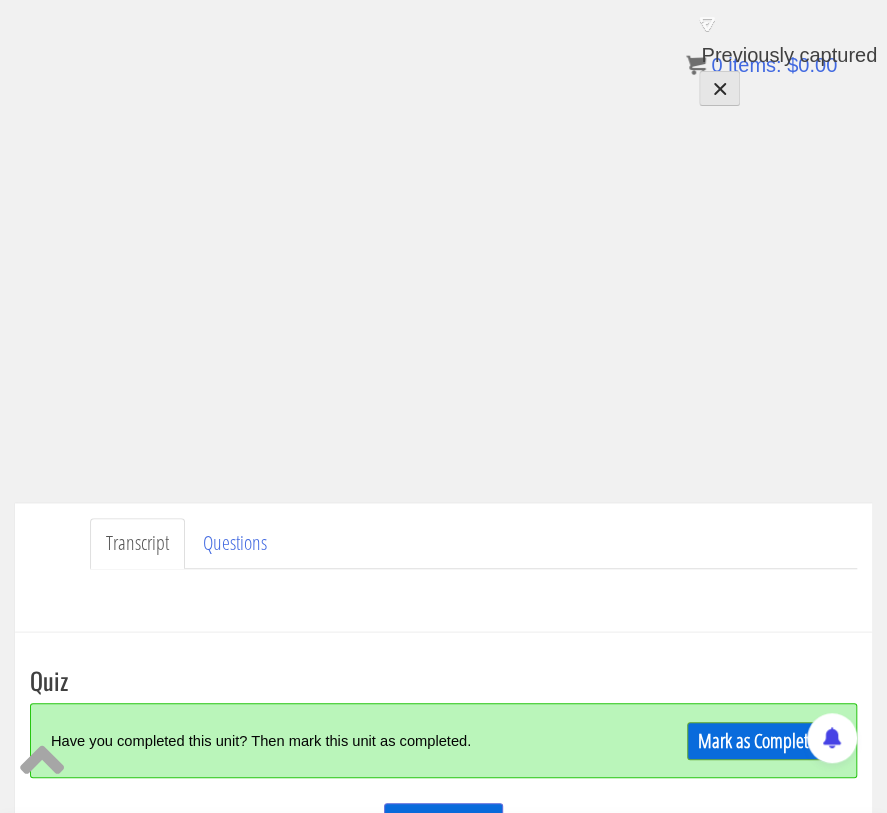 scroll, scrollTop: 183, scrollLeft: 0, axis: vertical 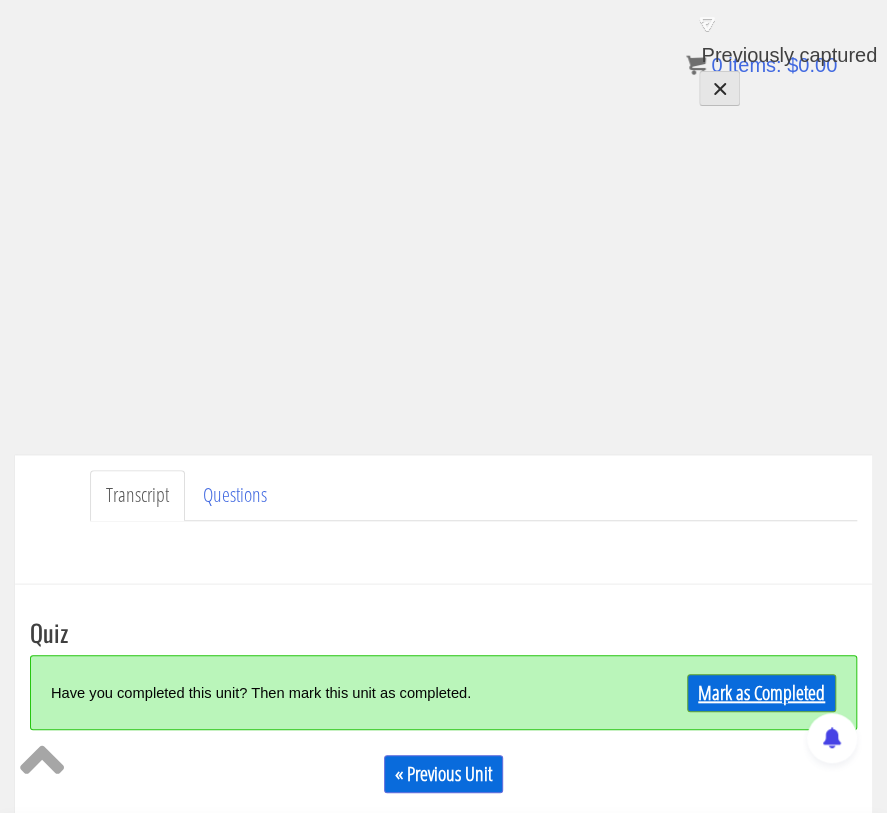 click on "Mark as Completed" at bounding box center [761, 693] 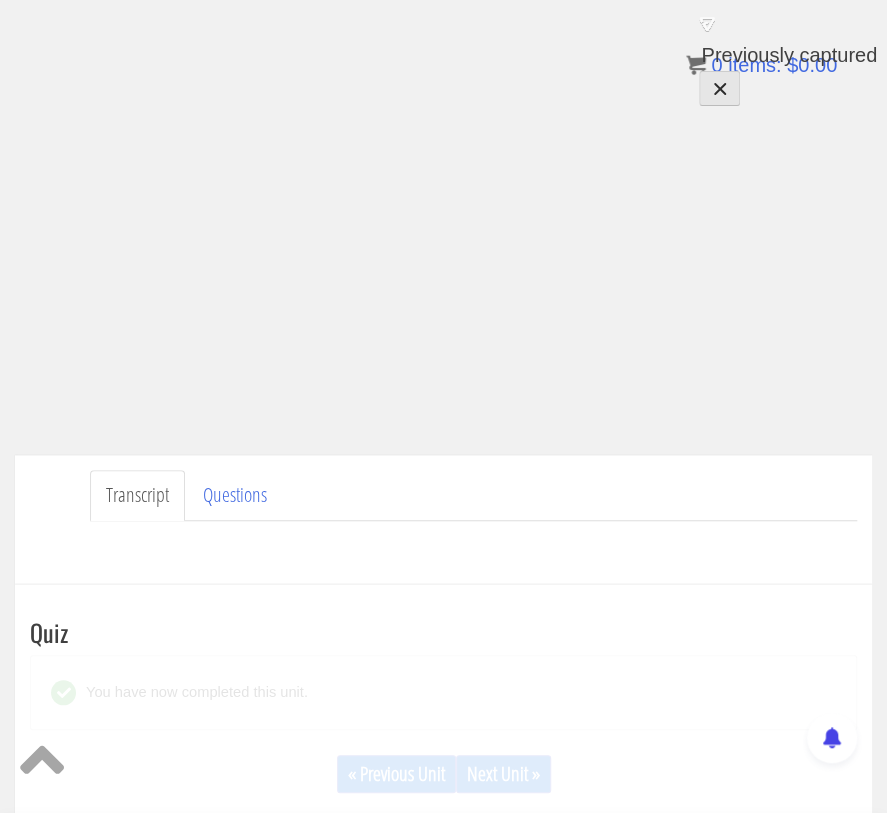 scroll, scrollTop: 280, scrollLeft: 0, axis: vertical 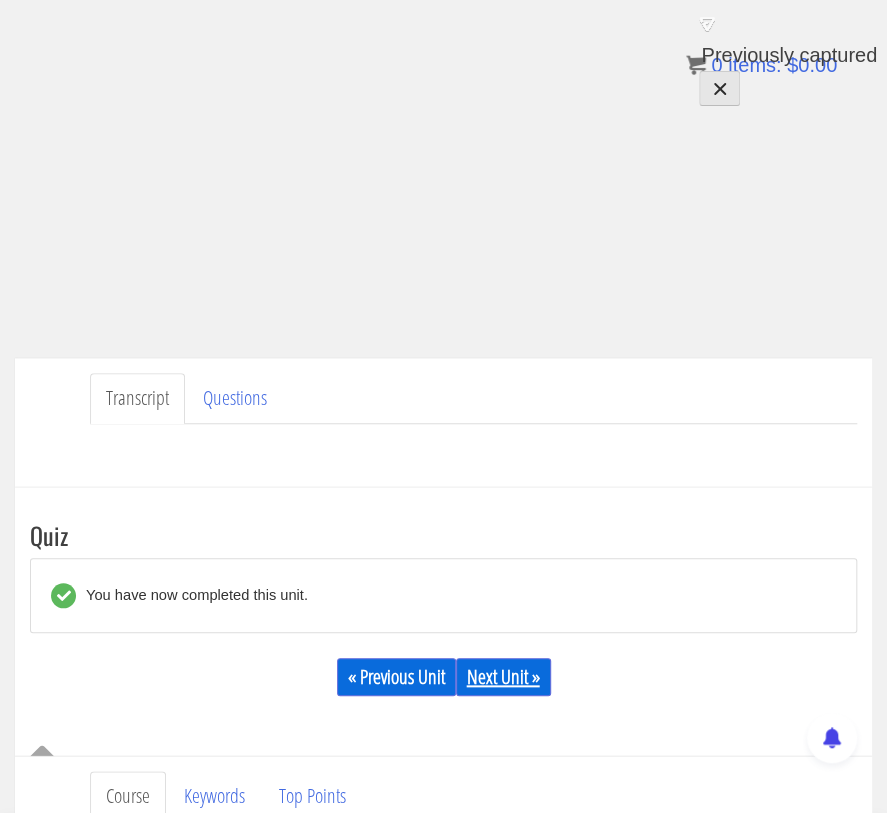 click on "Next Unit »" at bounding box center (503, 677) 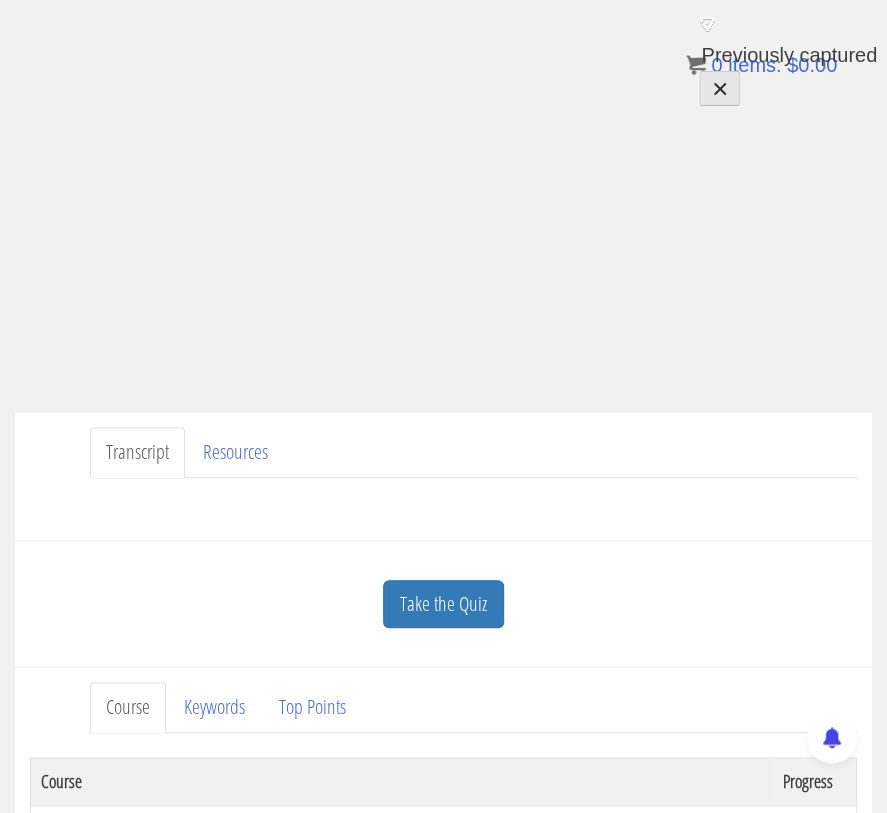 scroll, scrollTop: 437, scrollLeft: 0, axis: vertical 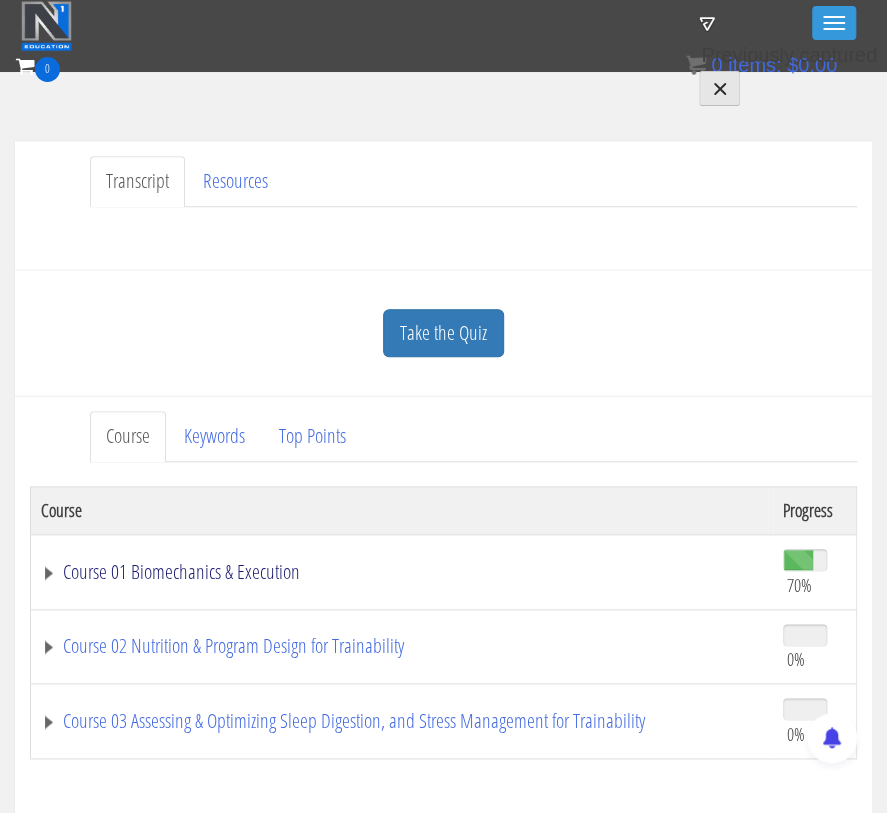click on "Course 01 Biomechanics & Execution" at bounding box center [402, 572] 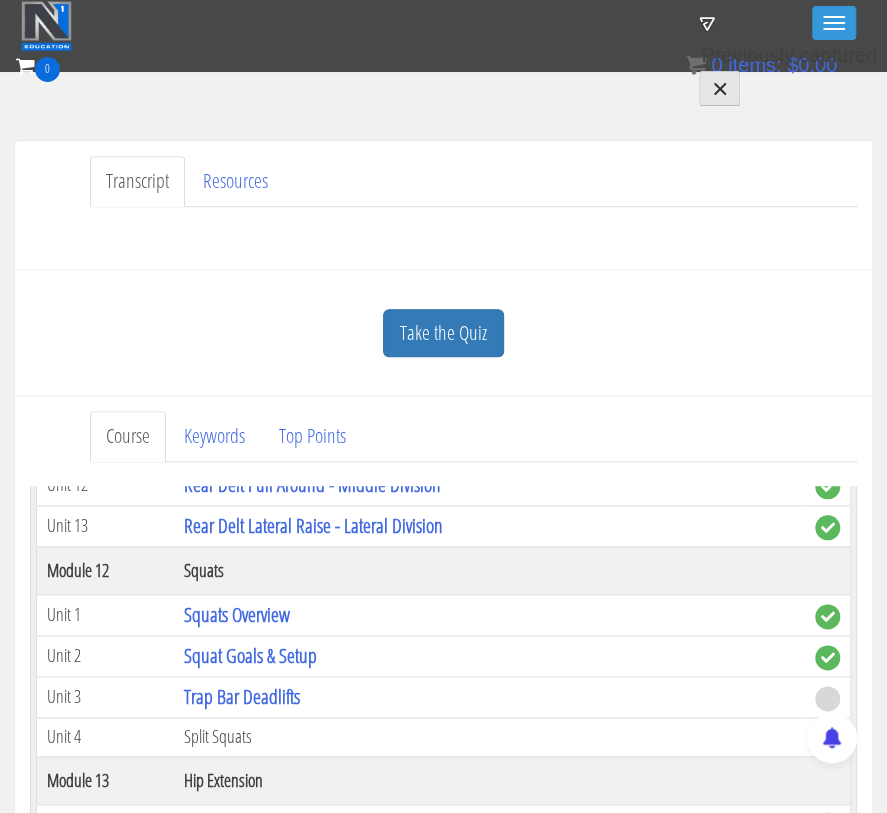 scroll, scrollTop: 4104, scrollLeft: 0, axis: vertical 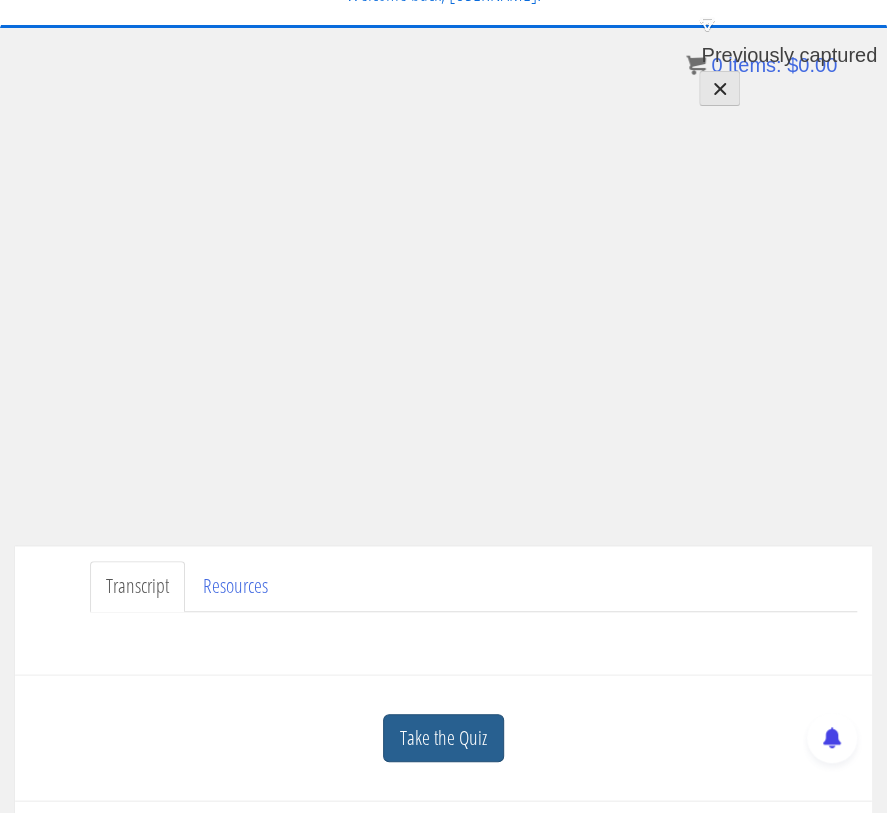 click on "Take the Quiz" at bounding box center (443, 738) 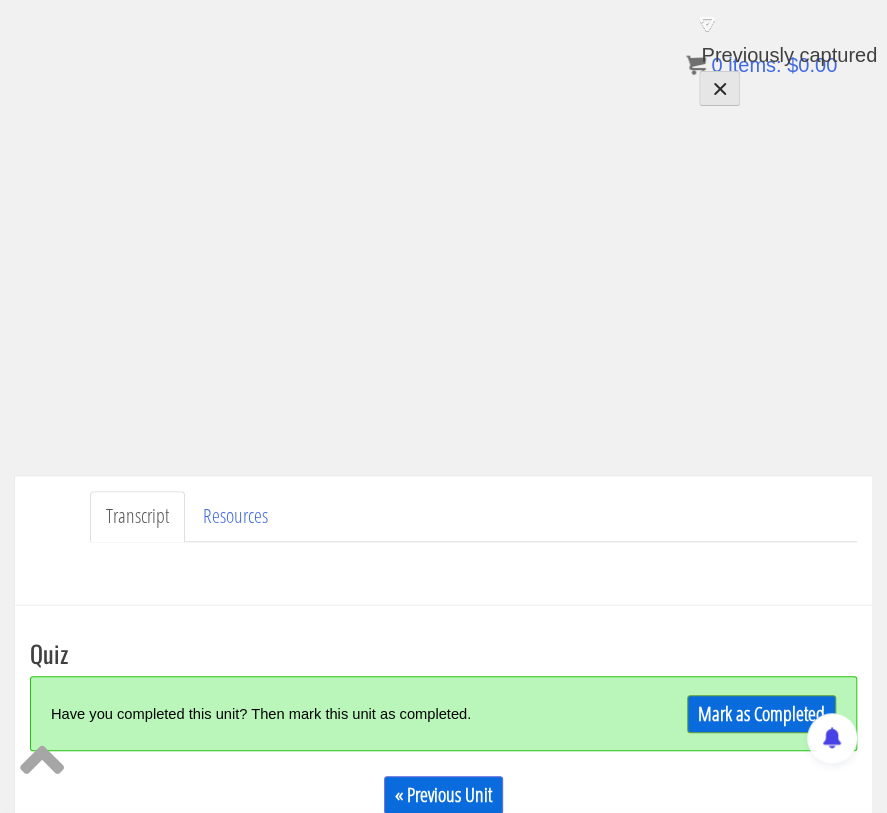 scroll, scrollTop: 167, scrollLeft: 0, axis: vertical 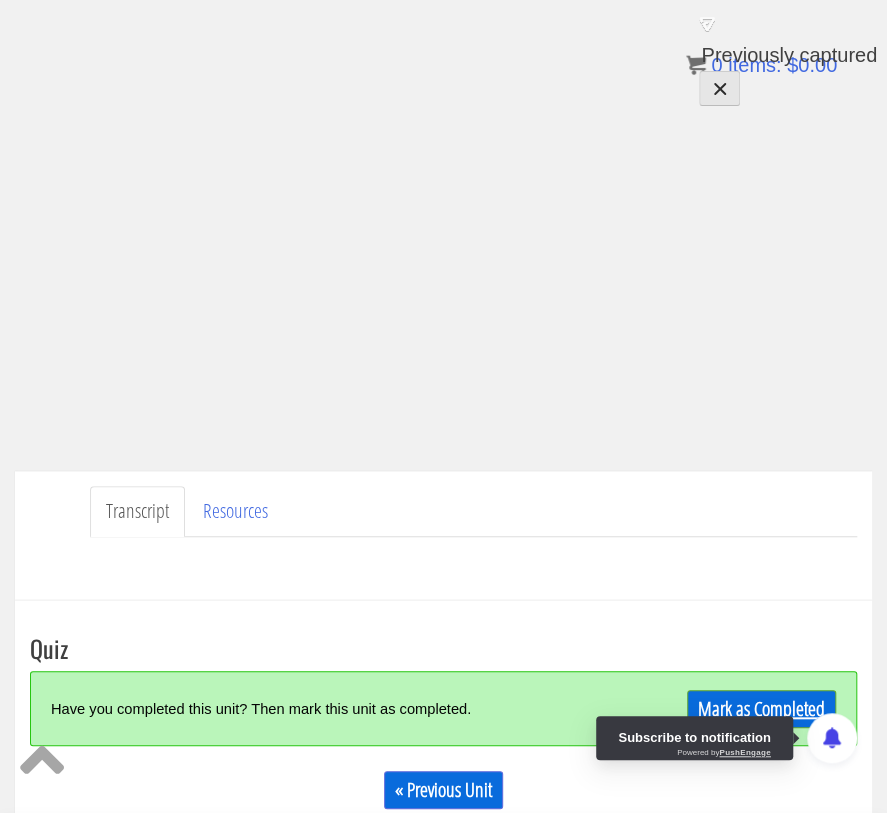click on "Mark as Completed" at bounding box center [761, 709] 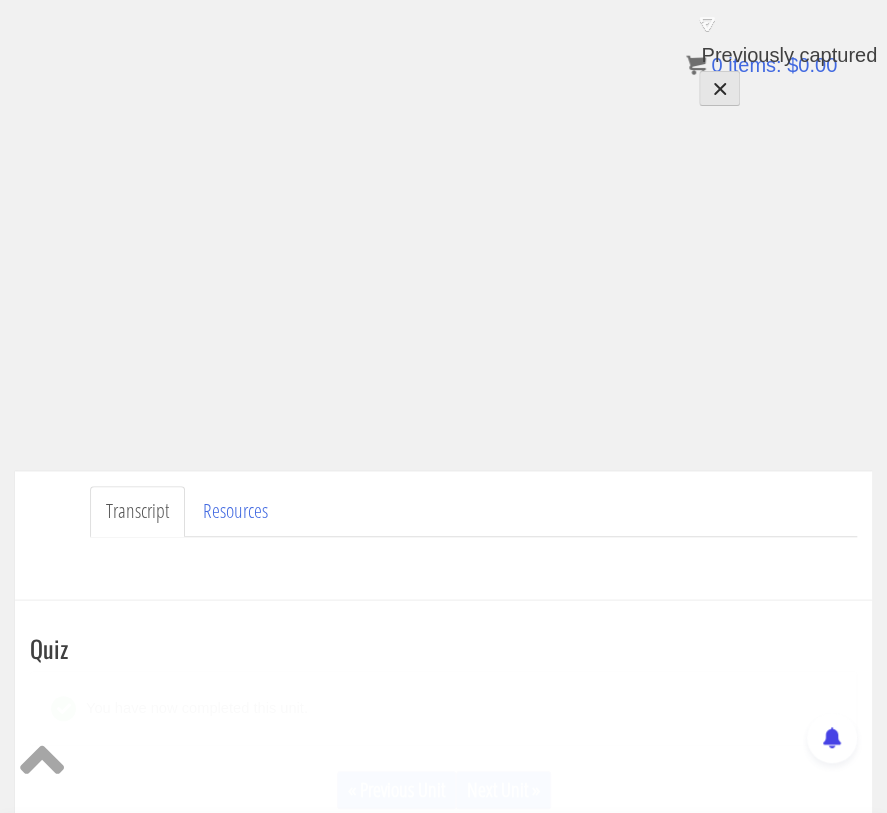 scroll, scrollTop: 264, scrollLeft: 0, axis: vertical 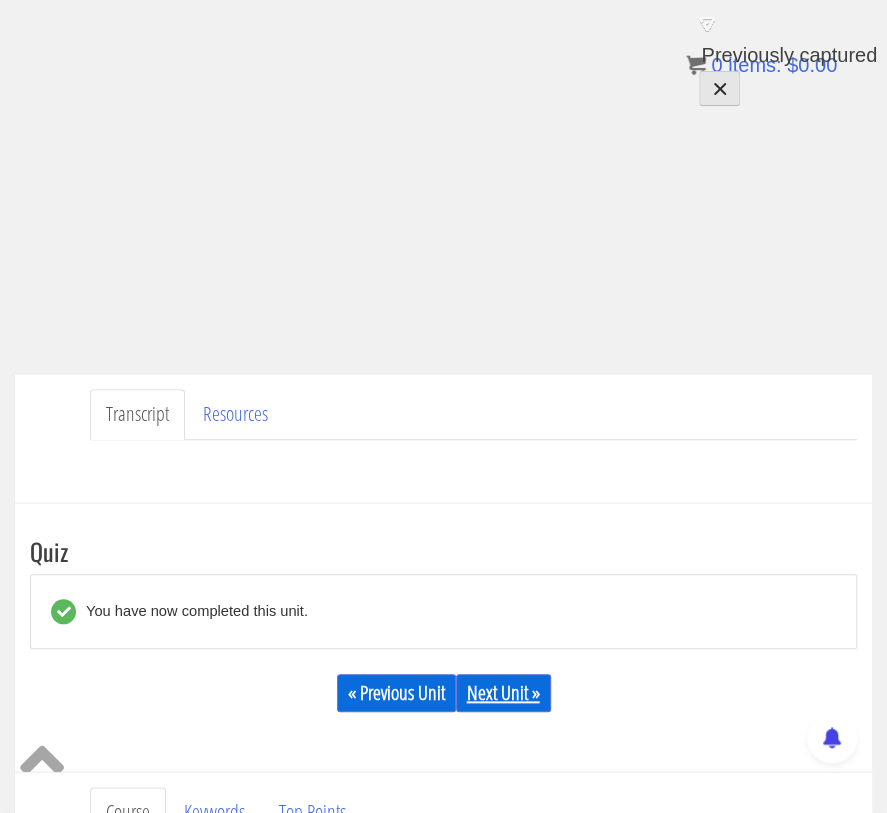 click on "Next Unit »" at bounding box center (503, 693) 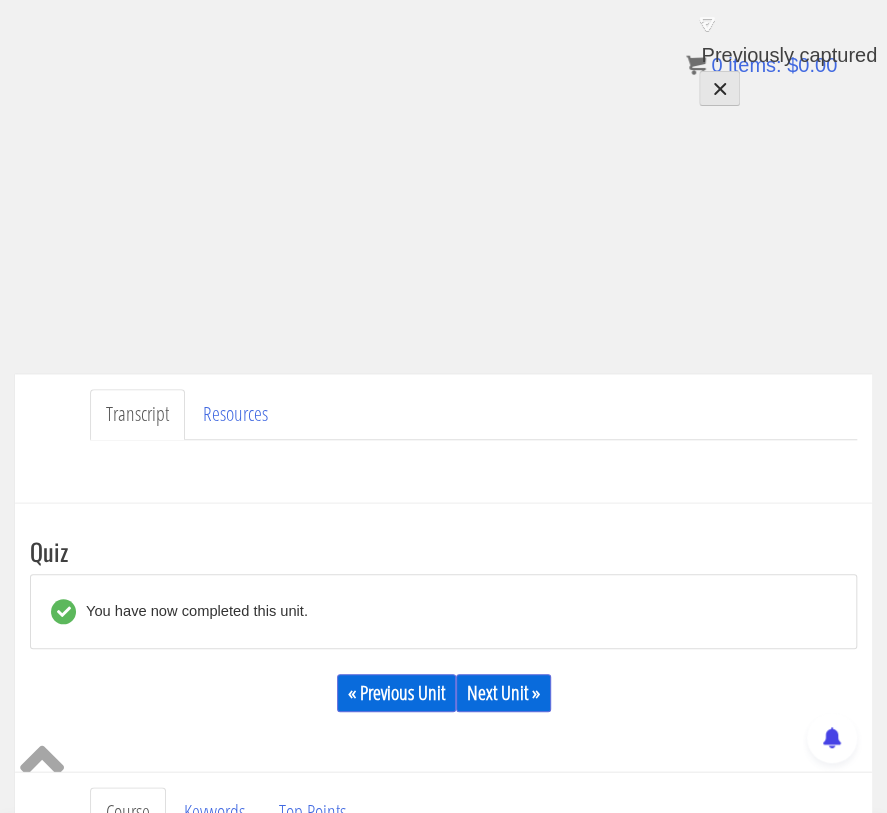 click on "Jakub Bucko
iifymbro@gmail.com
2025-08-05
84.47.12.32
Transcript
Resources
Quiz" at bounding box center (443, 332) 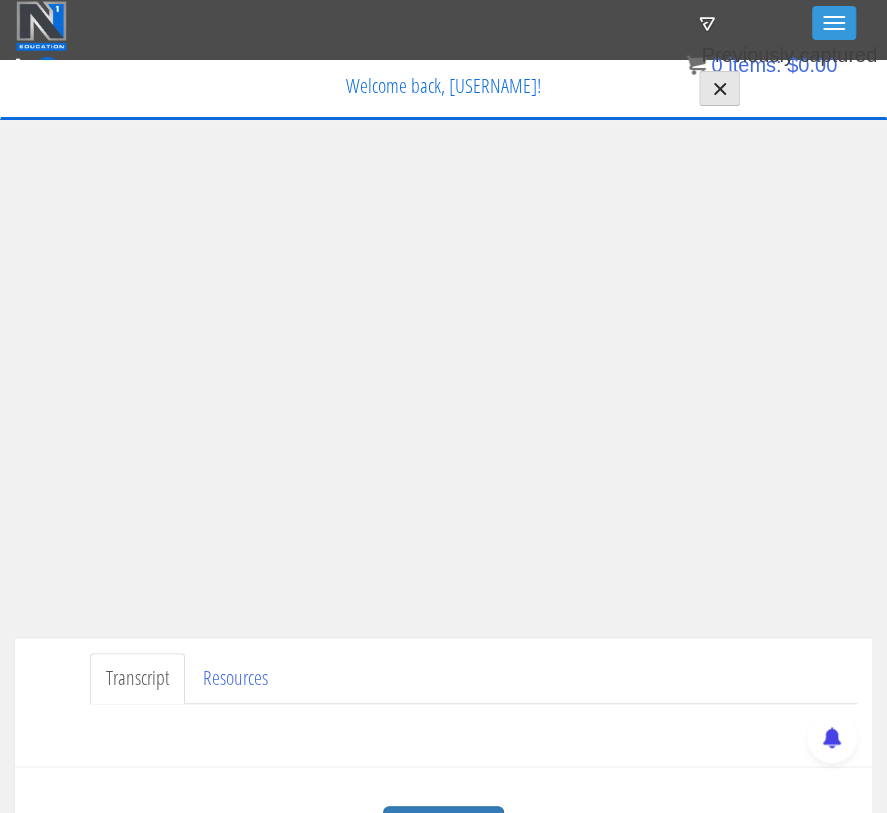 scroll, scrollTop: 0, scrollLeft: 0, axis: both 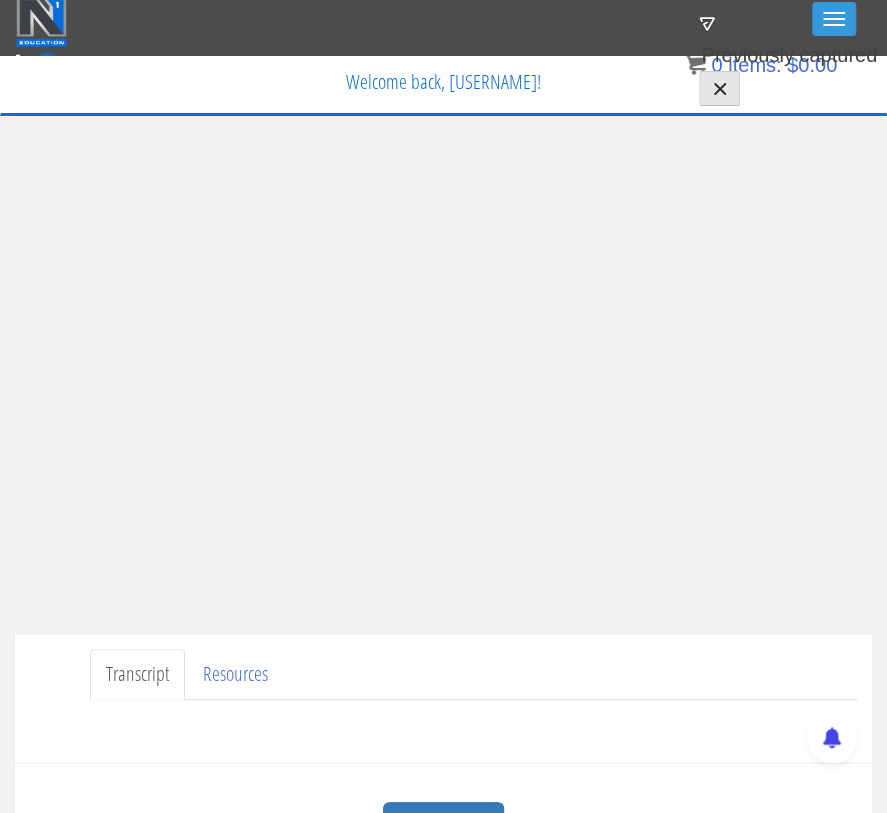click on "Transcript
Resources" at bounding box center [473, 674] 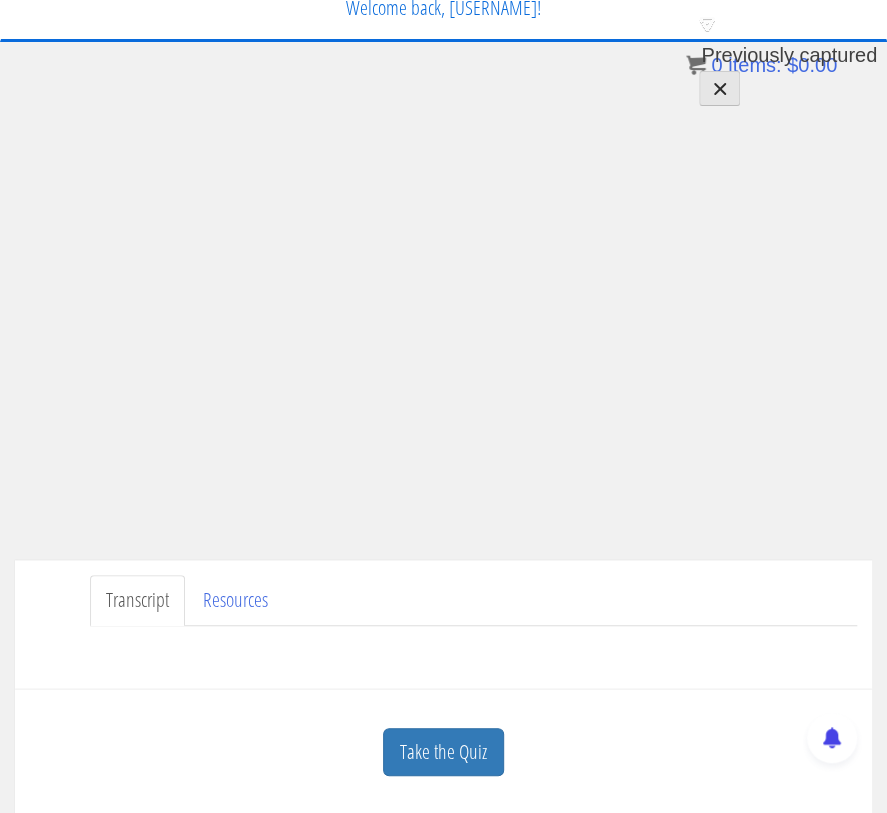scroll, scrollTop: 76, scrollLeft: 0, axis: vertical 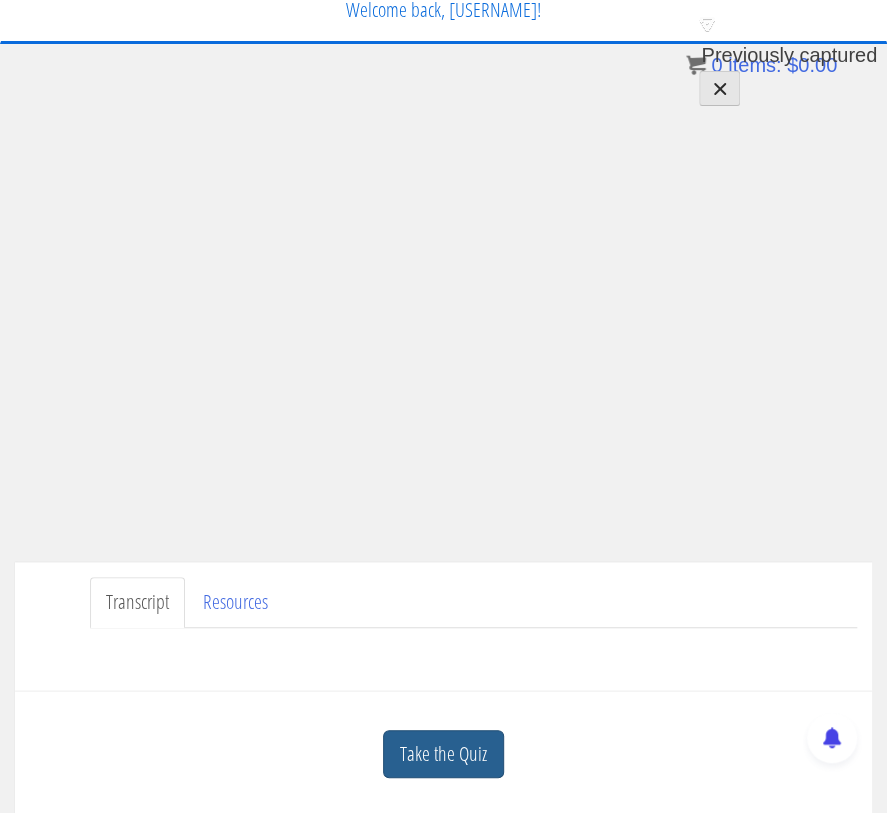 click on "Take the Quiz" at bounding box center [443, 754] 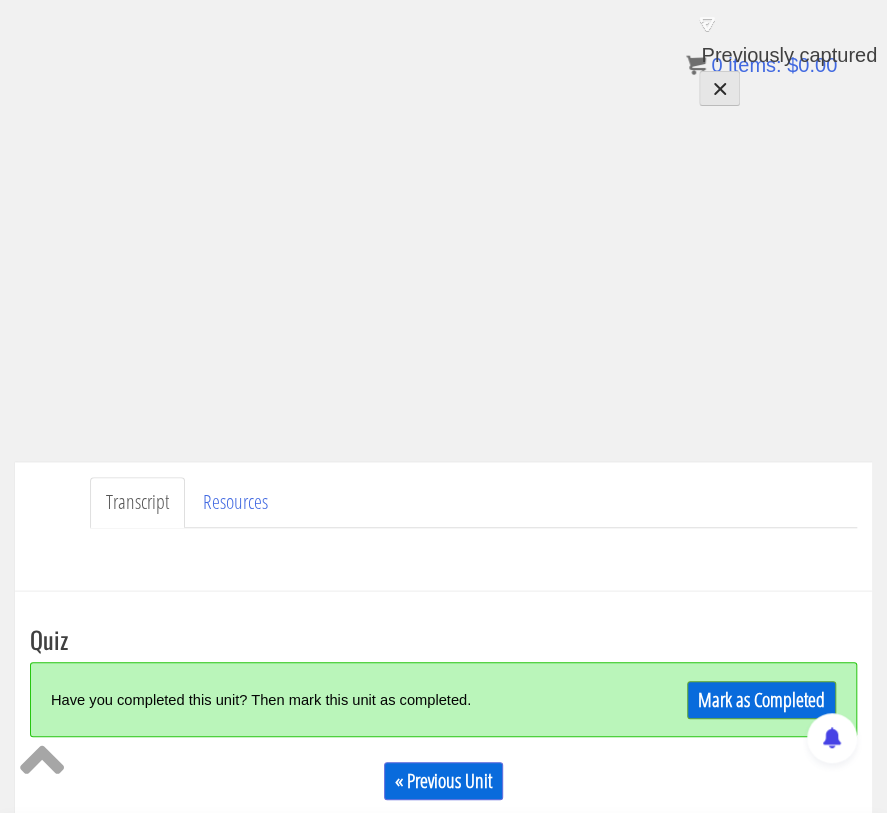 scroll, scrollTop: 263, scrollLeft: 0, axis: vertical 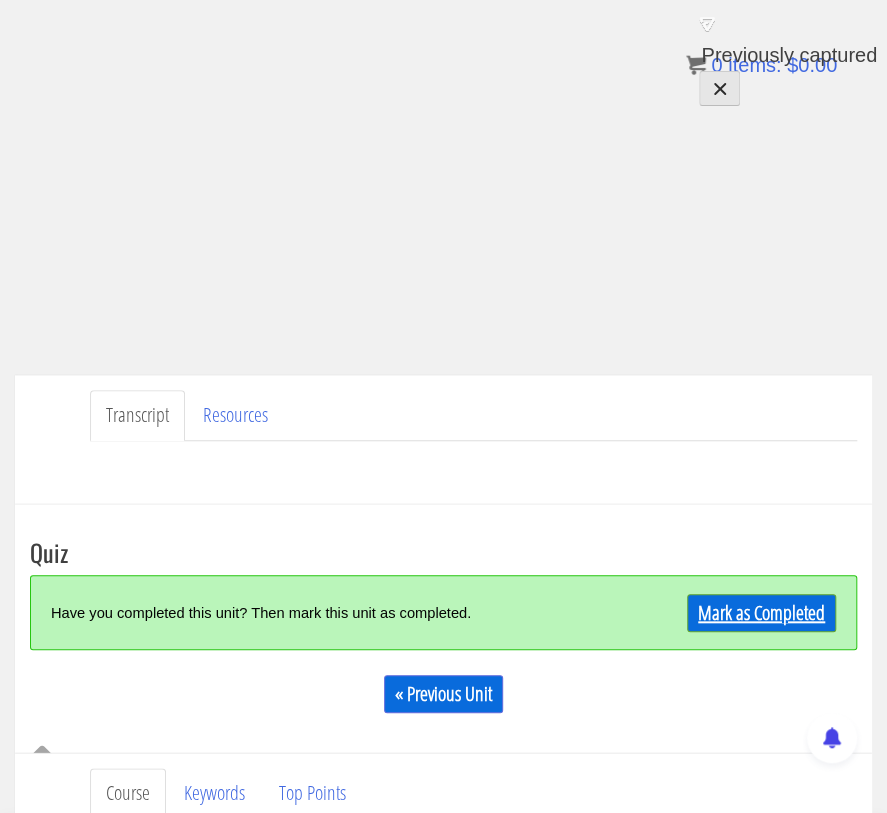 click on "Mark as Completed" at bounding box center [761, 613] 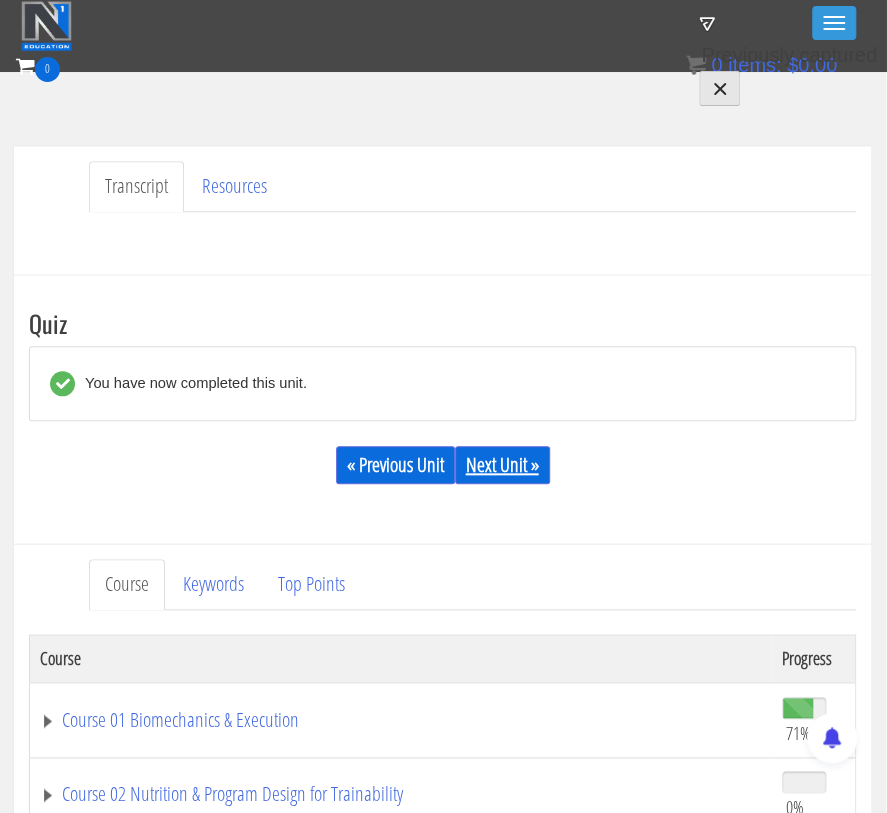 scroll, scrollTop: 495, scrollLeft: 1, axis: both 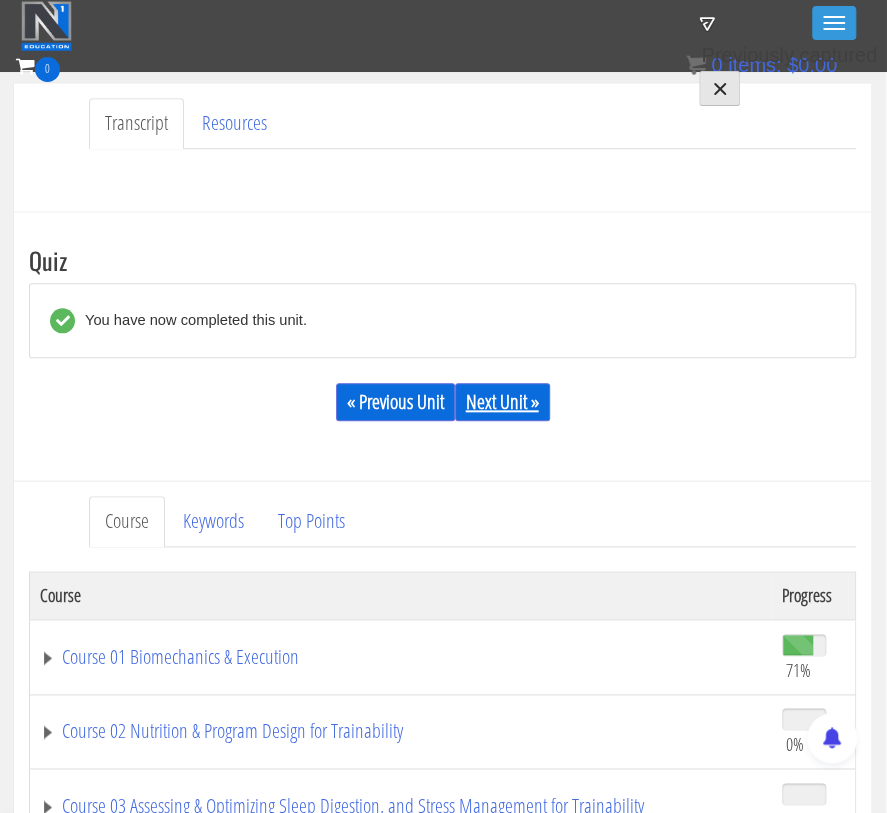 click on "Next Unit »" at bounding box center [502, 402] 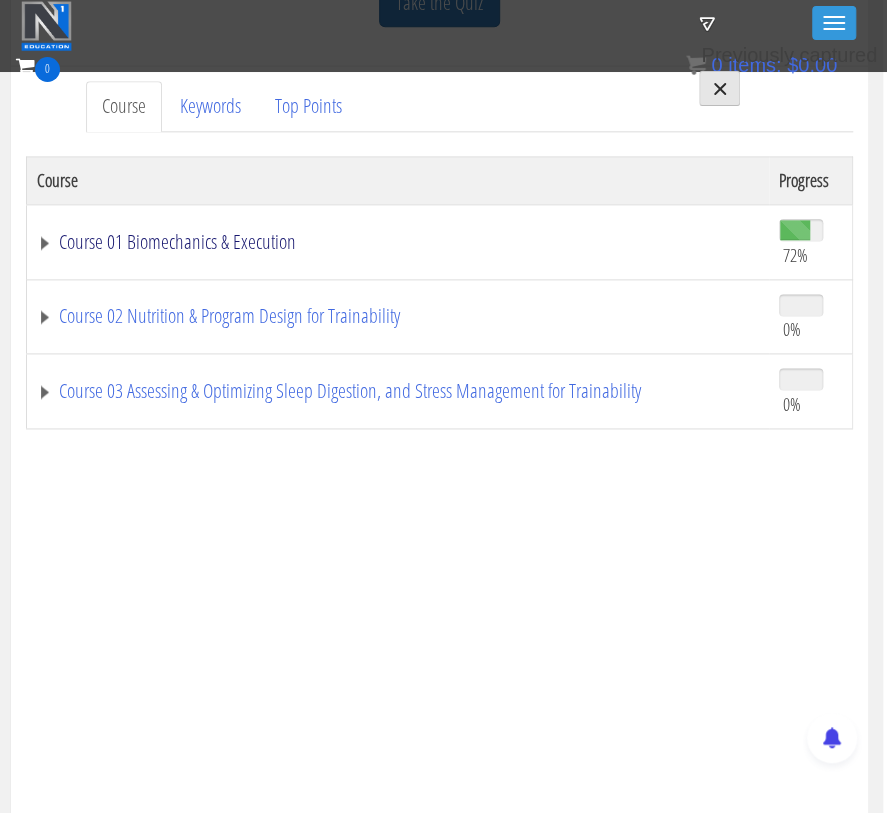scroll, scrollTop: 766, scrollLeft: 4, axis: both 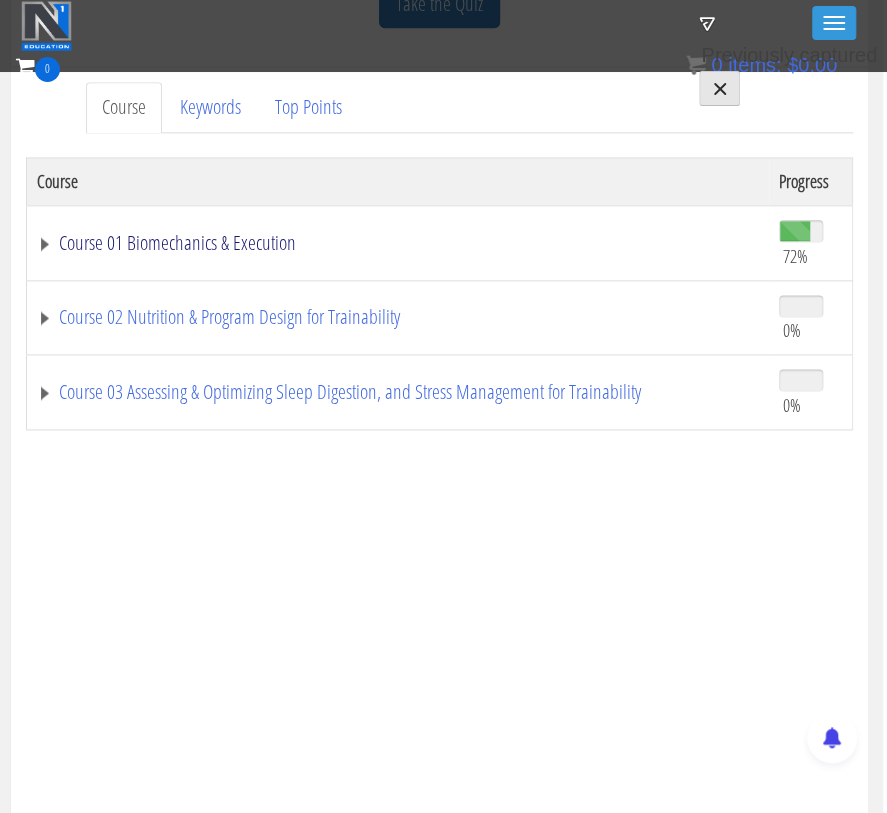 click on "Course 01 Biomechanics & Execution" at bounding box center [398, 243] 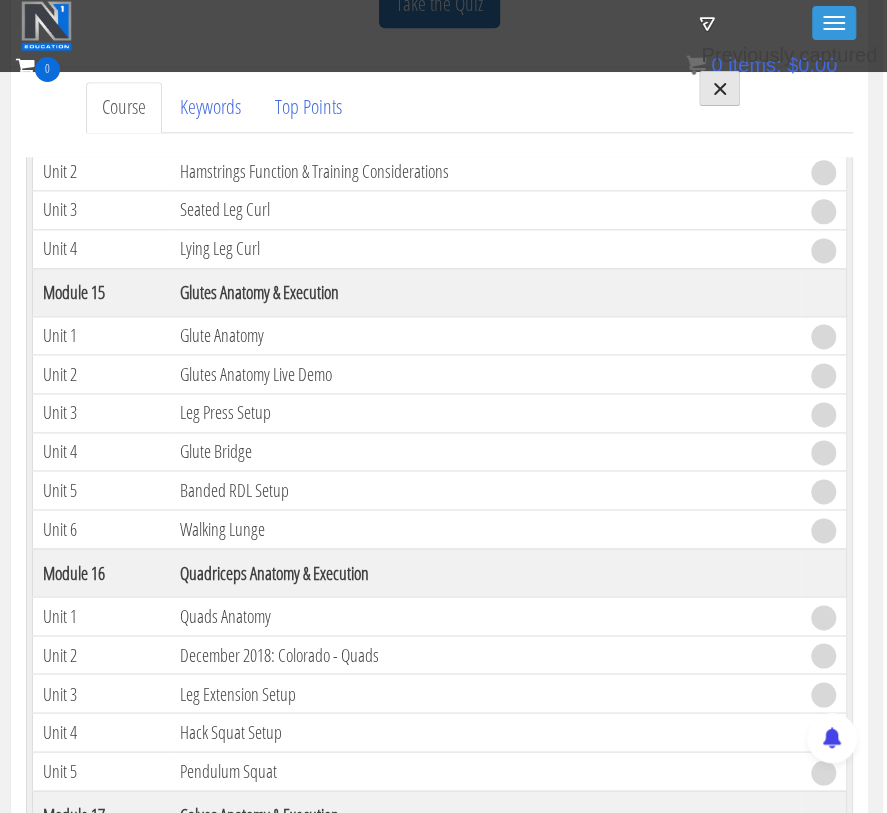 scroll, scrollTop: 5136, scrollLeft: 0, axis: vertical 